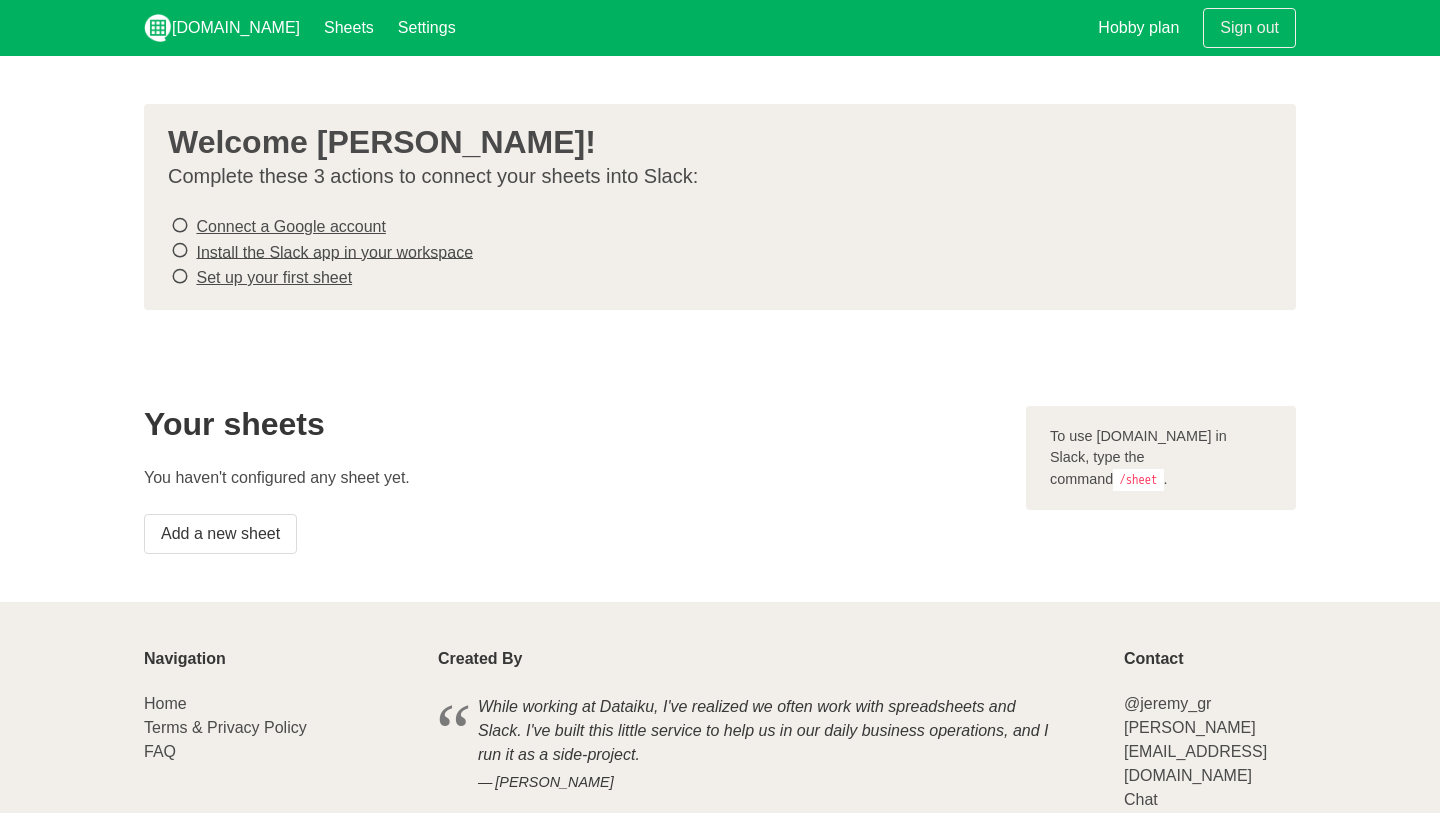 scroll, scrollTop: 0, scrollLeft: 0, axis: both 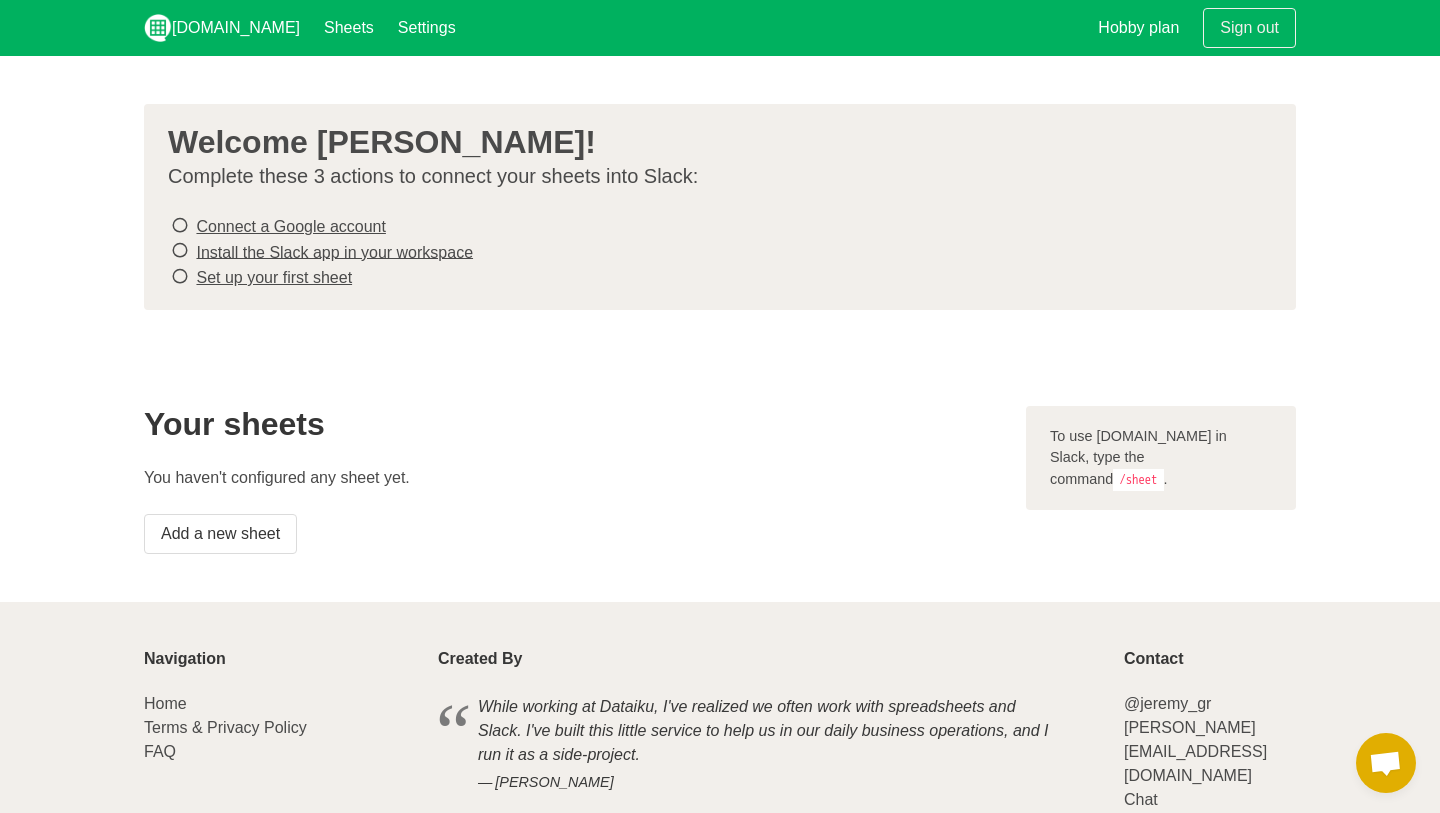 click at bounding box center [180, 225] 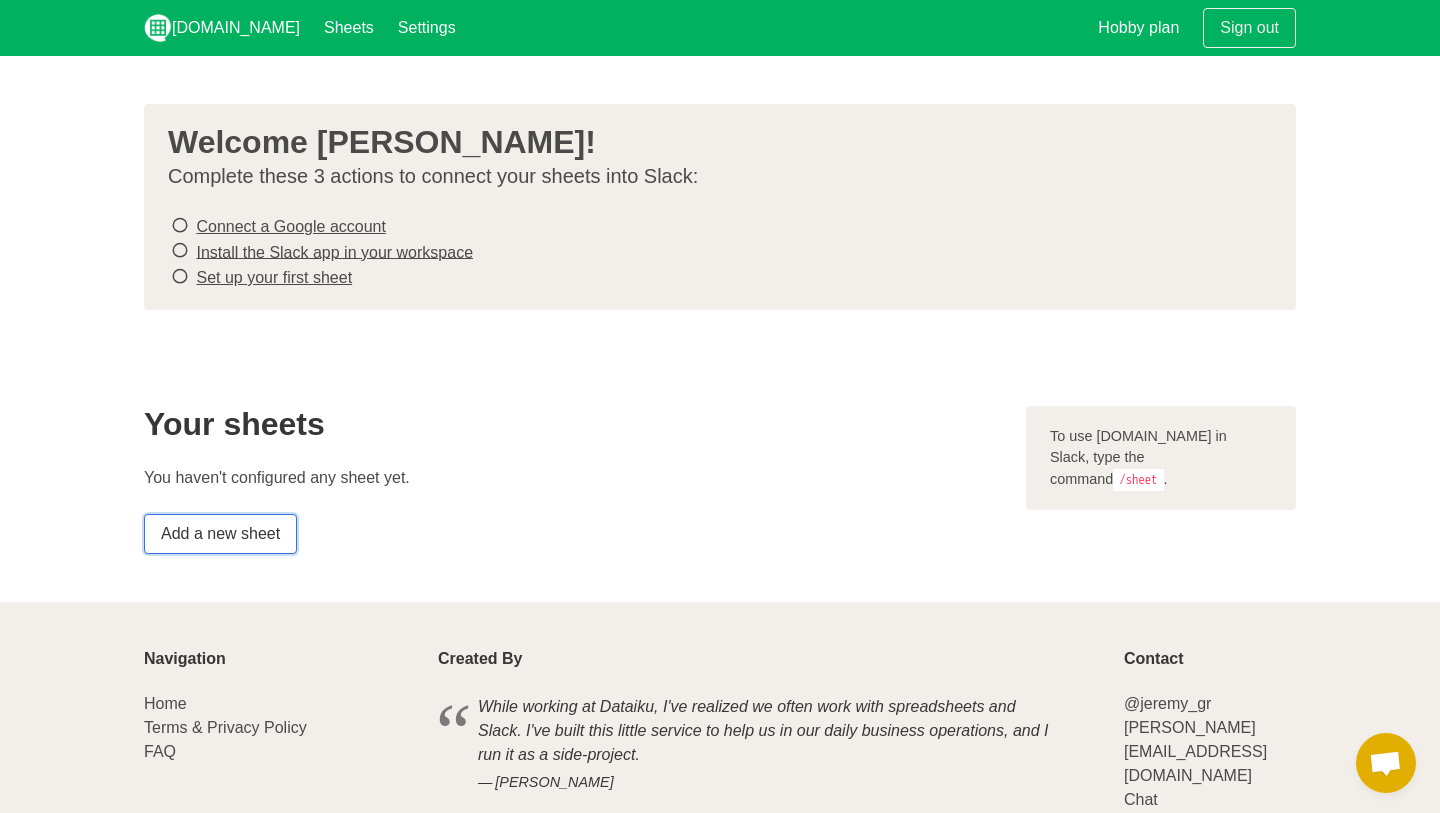 click on "Add a new sheet" at bounding box center [220, 534] 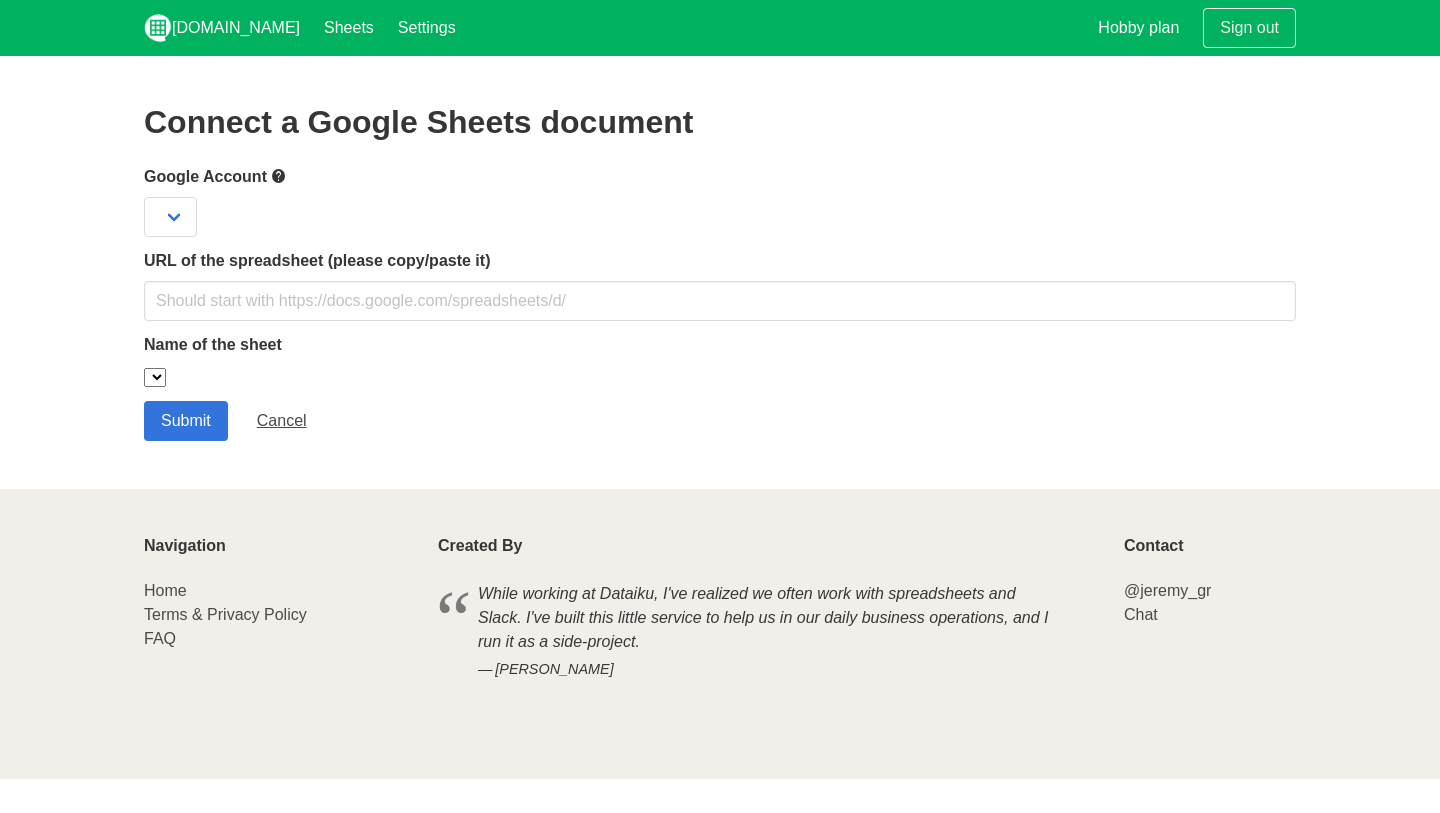 scroll, scrollTop: 0, scrollLeft: 0, axis: both 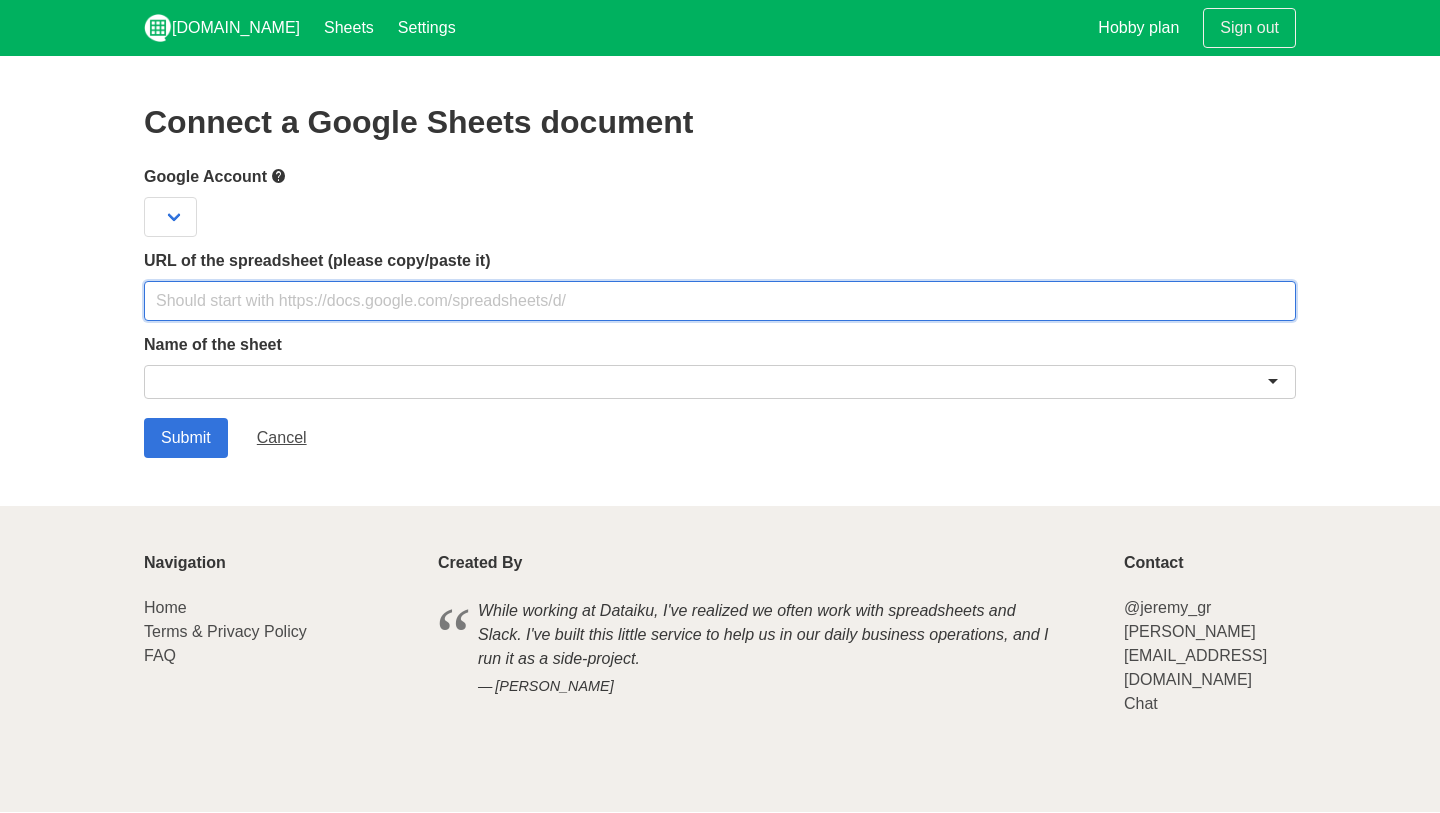 click at bounding box center [720, 301] 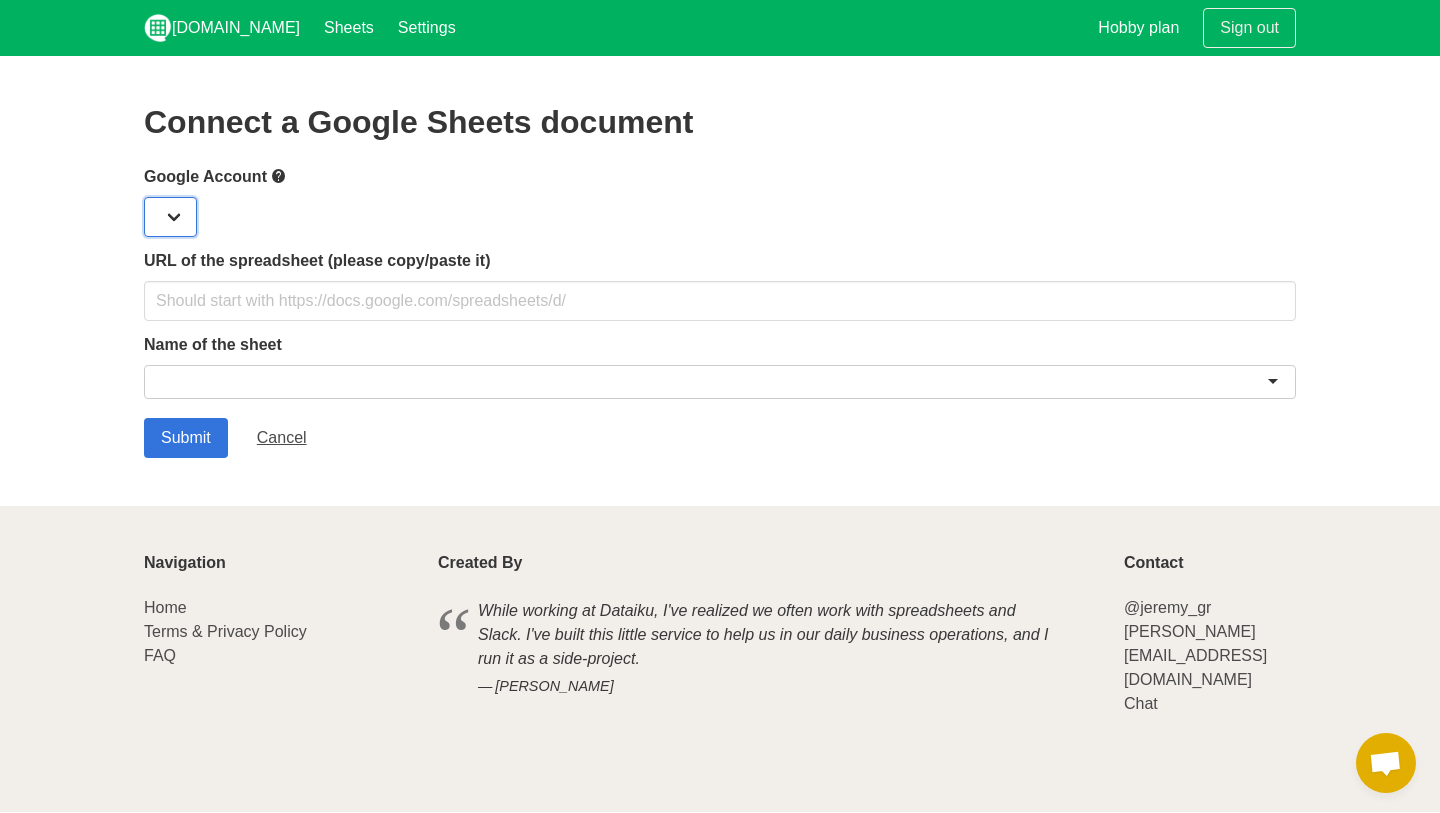 click at bounding box center (170, 217) 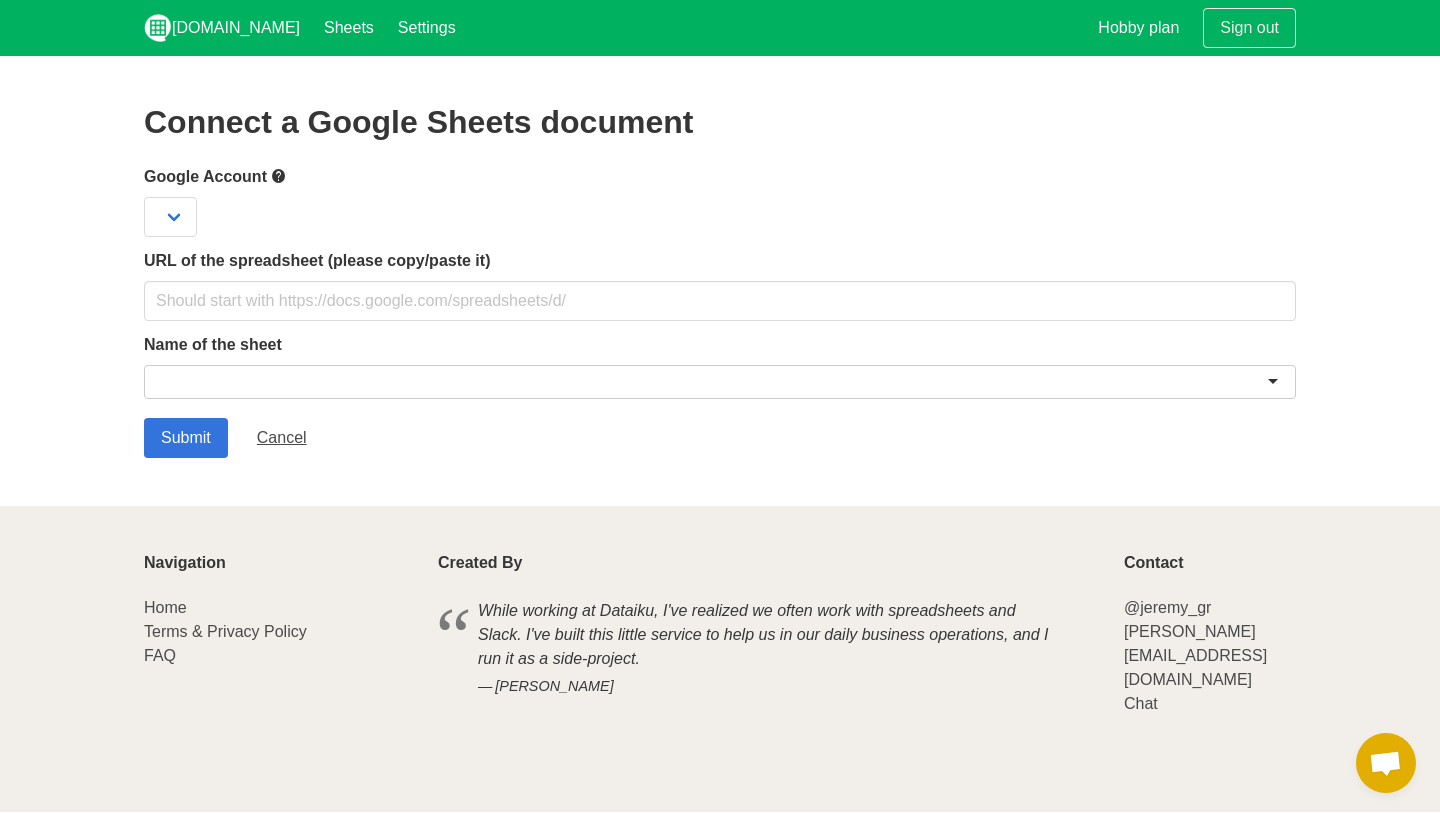 click at bounding box center [720, 217] 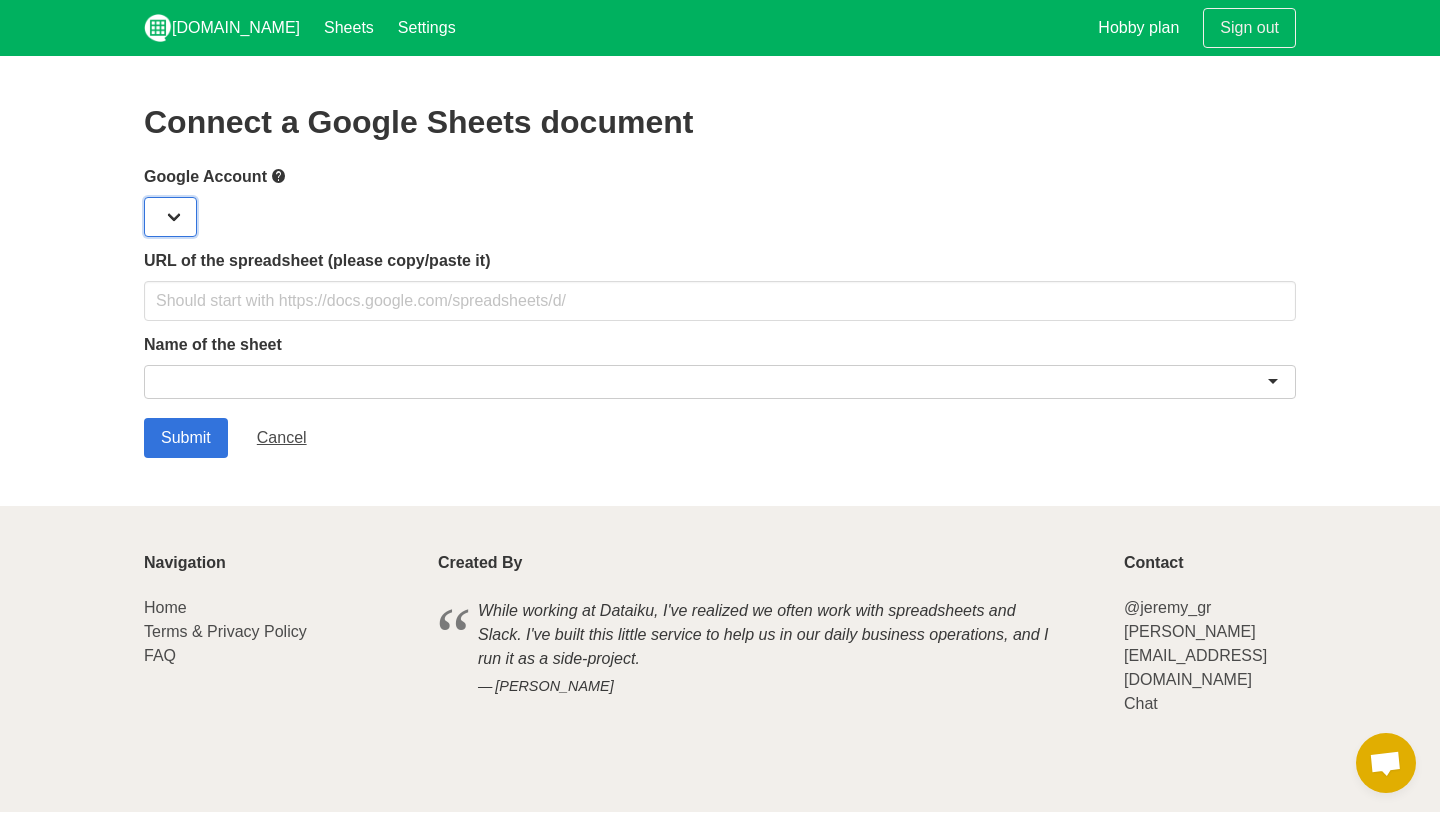 click at bounding box center [170, 217] 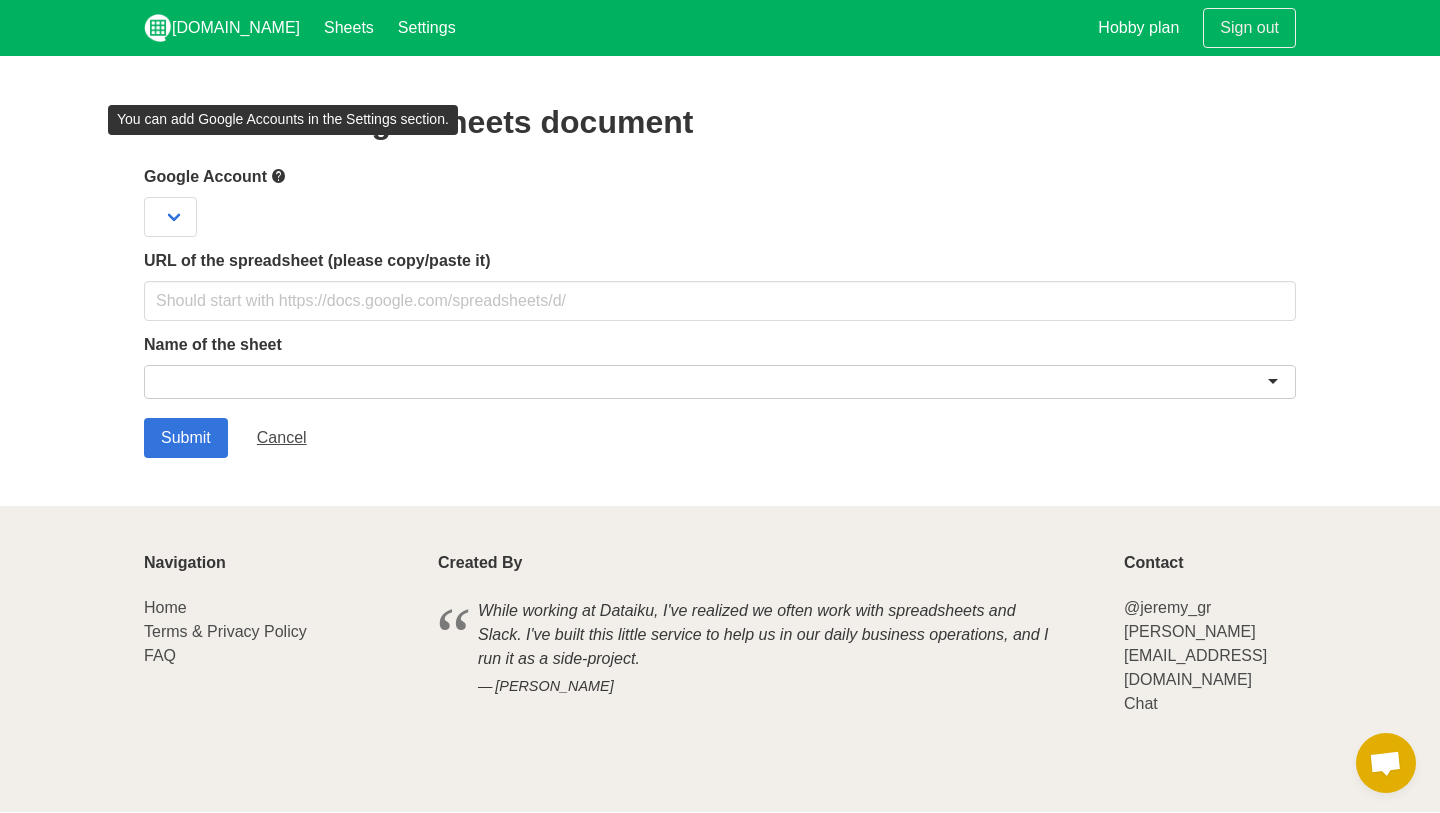 click at bounding box center [279, 176] 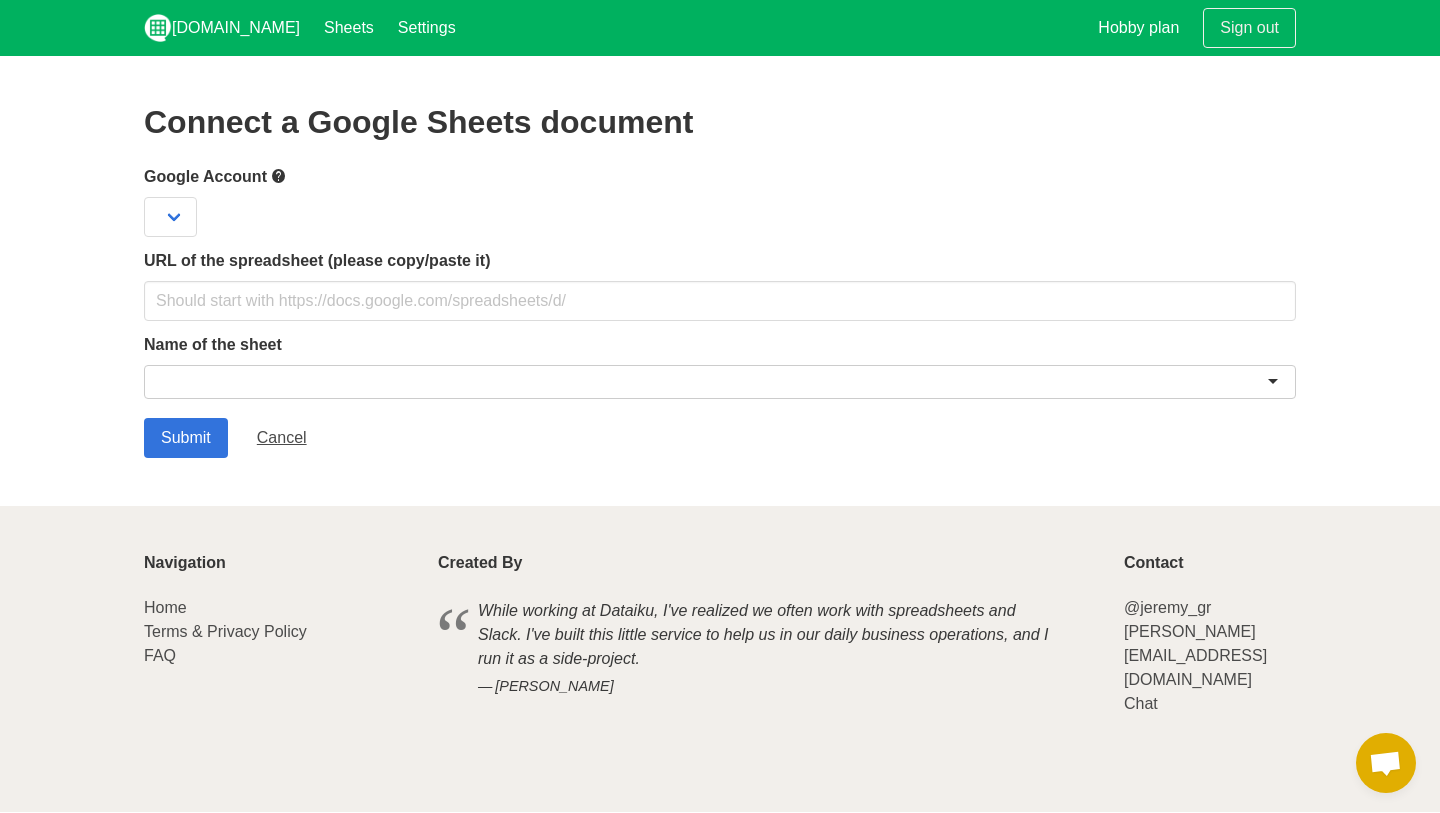 click at bounding box center (279, 176) 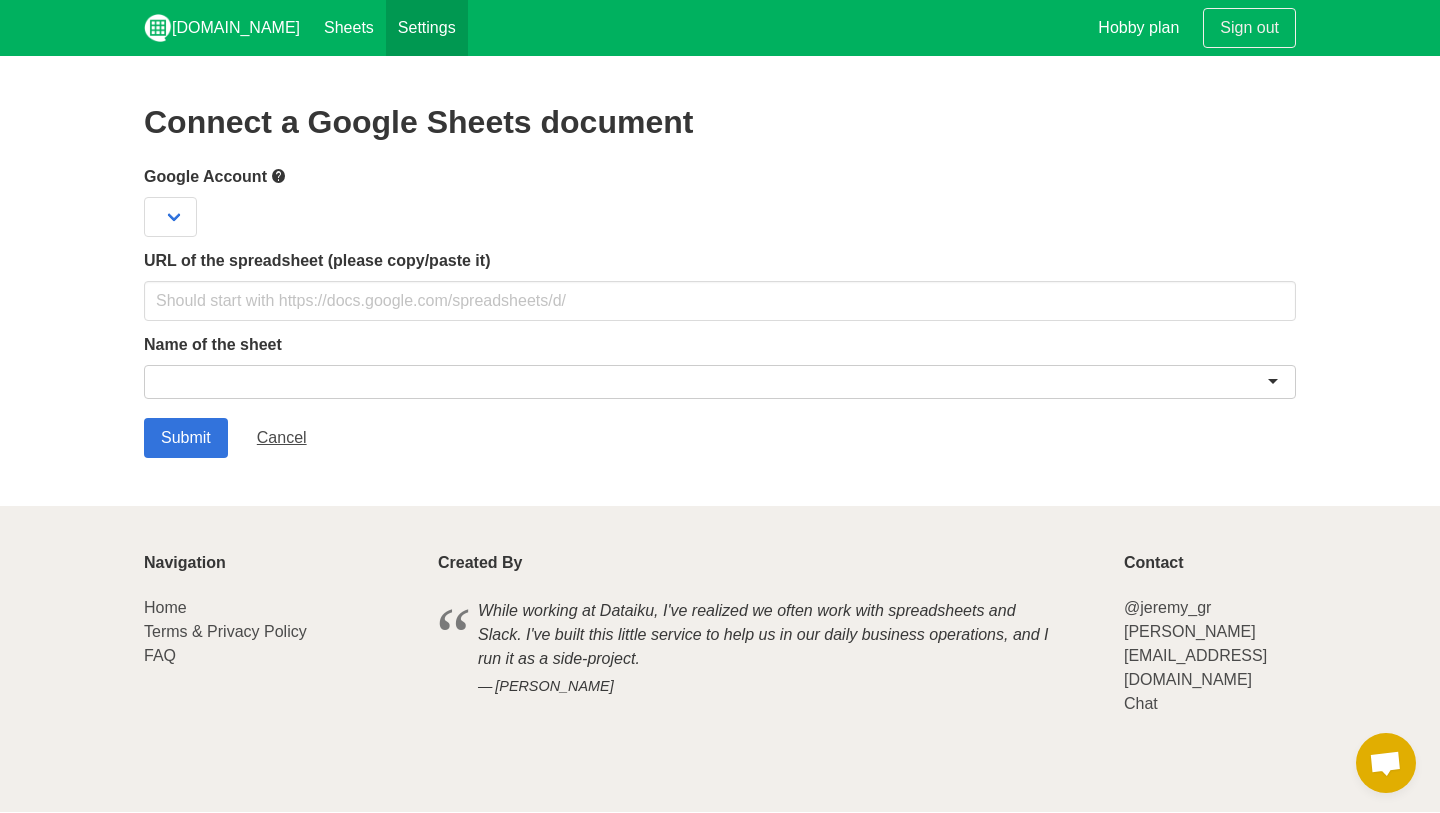 click on "Settings" at bounding box center [427, 28] 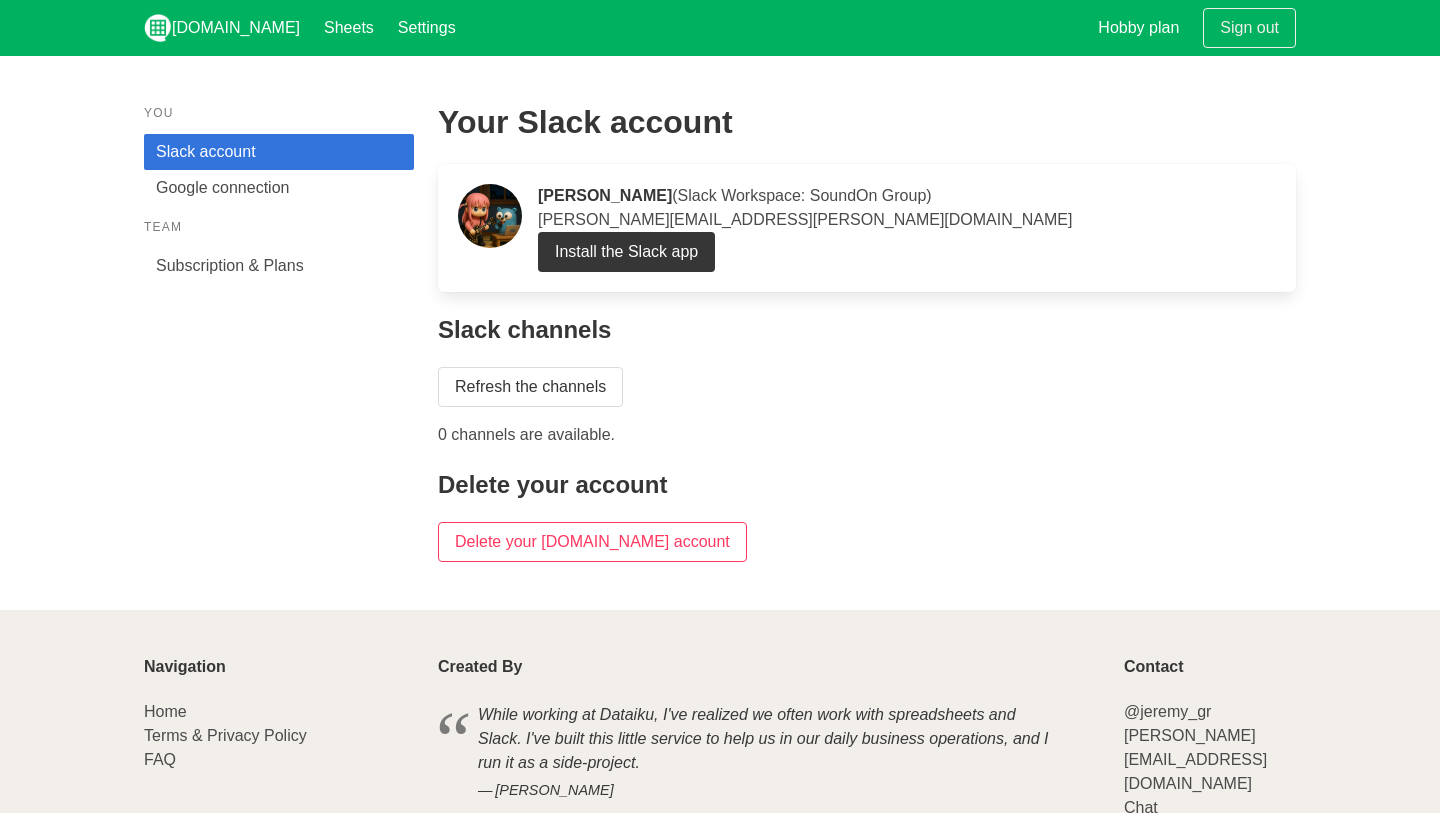 scroll, scrollTop: 0, scrollLeft: 0, axis: both 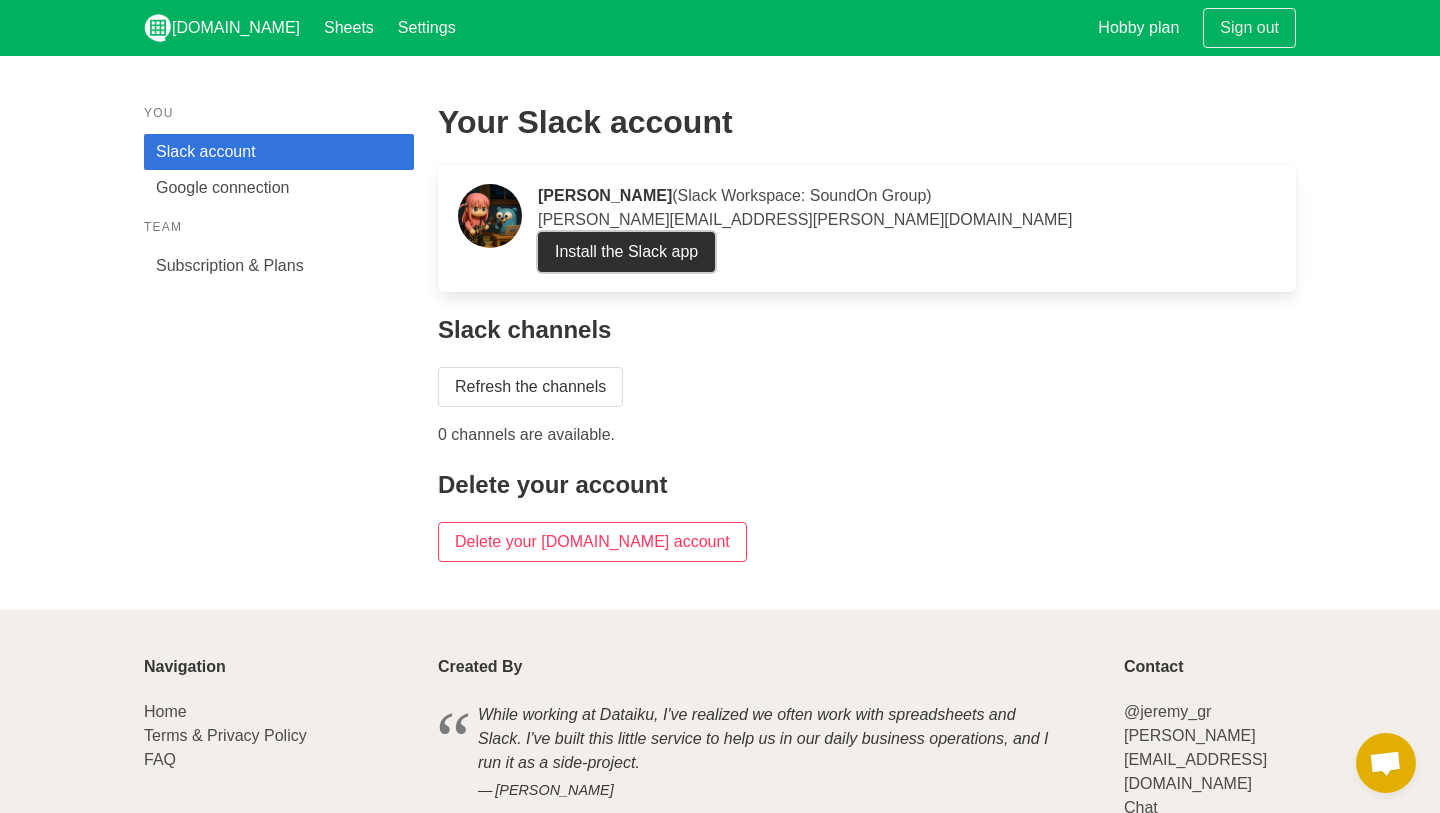 click on "Install the Slack app" at bounding box center [626, 252] 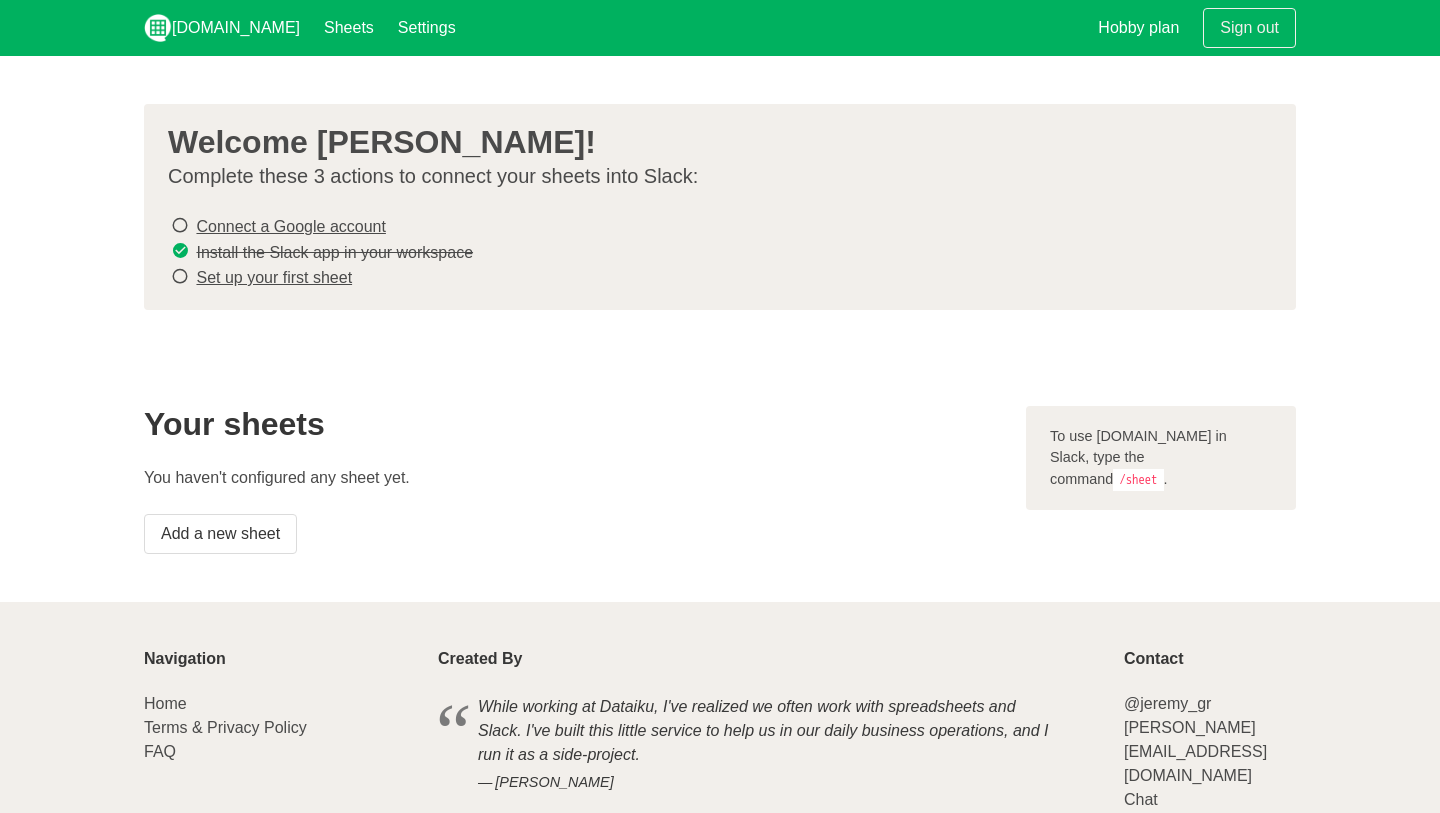 scroll, scrollTop: 0, scrollLeft: 0, axis: both 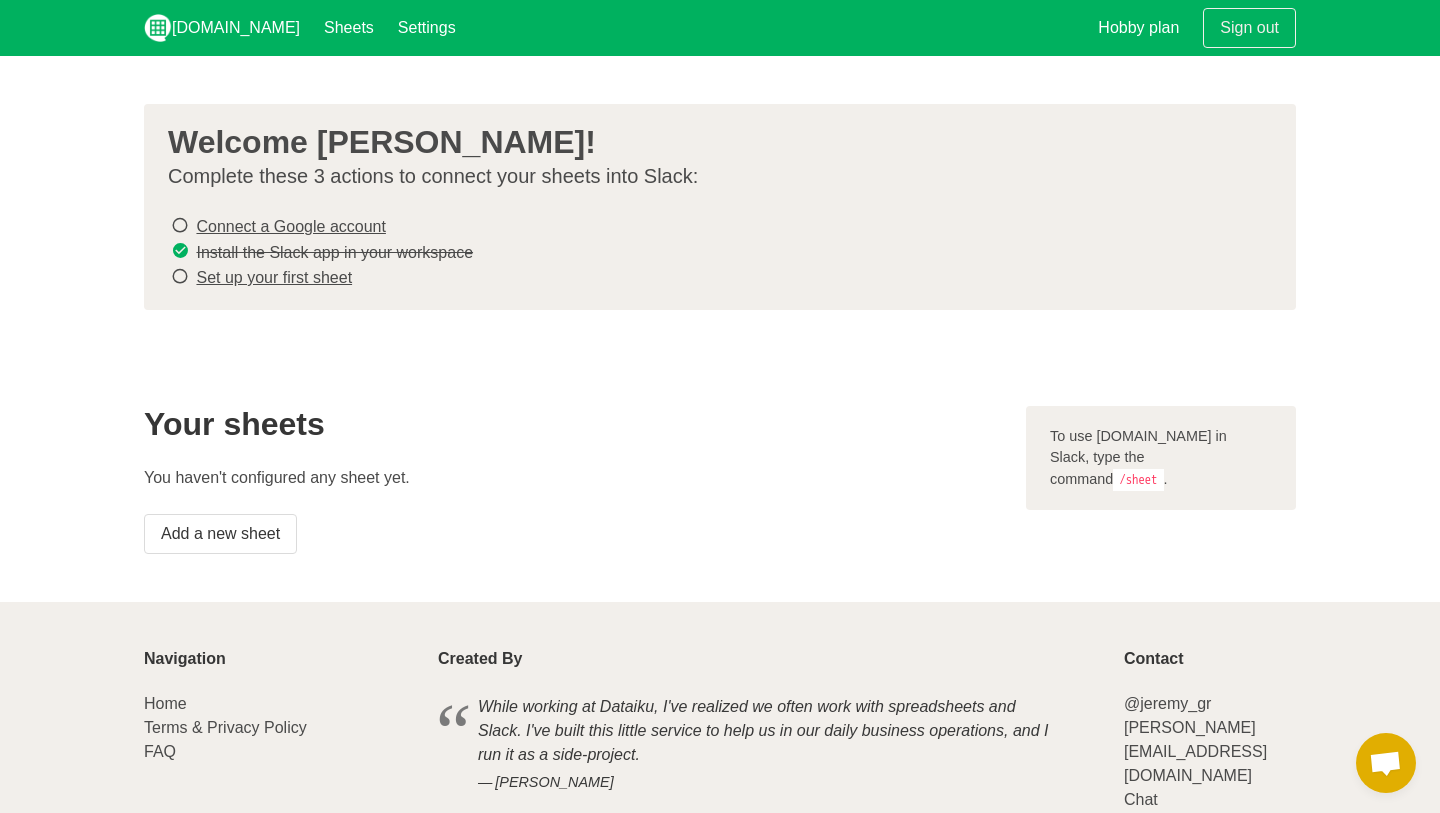 click on "Connect a Google account" at bounding box center (290, 226) 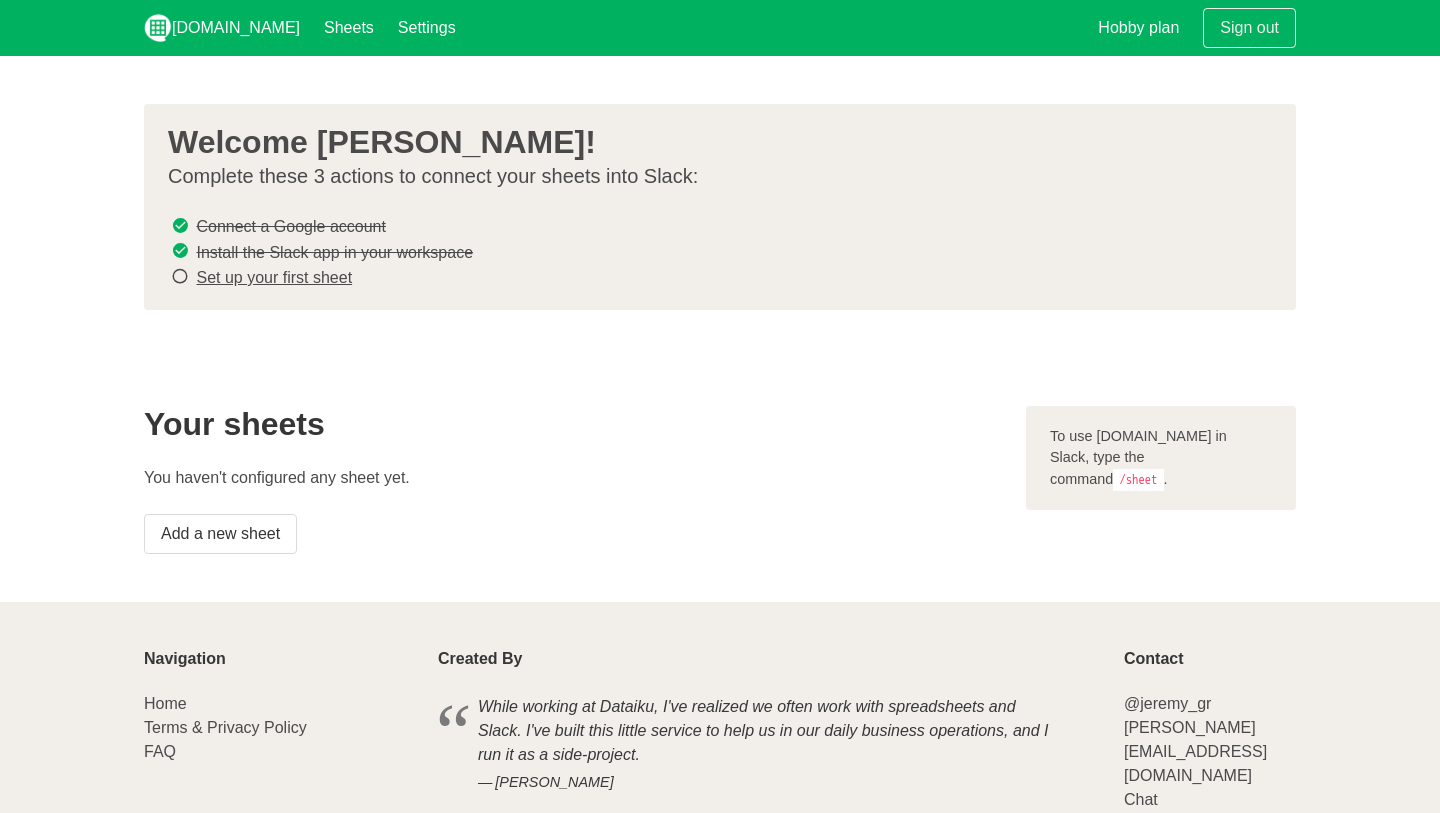 scroll, scrollTop: 0, scrollLeft: 0, axis: both 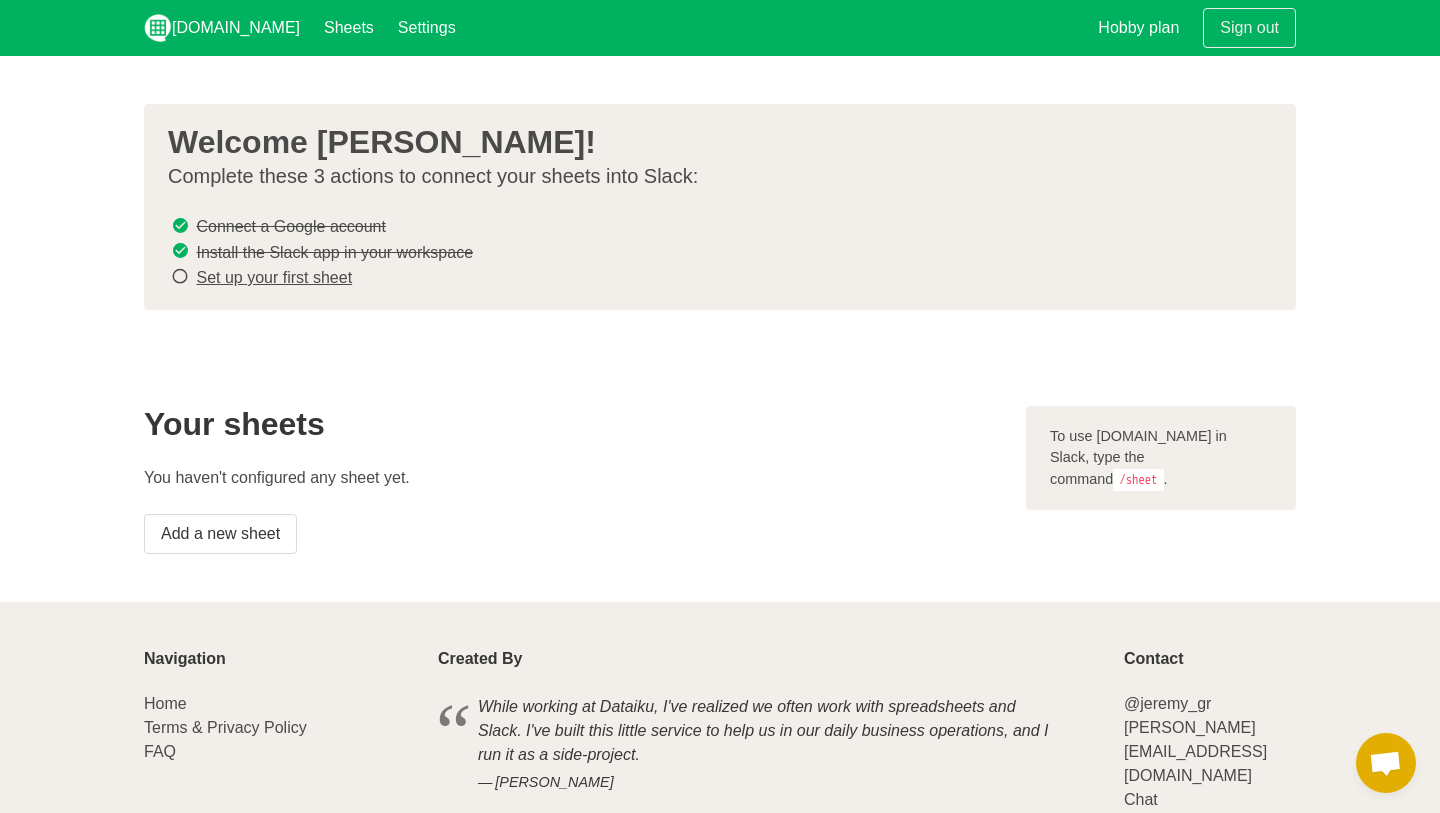 click on "Set up your first sheet" at bounding box center [274, 277] 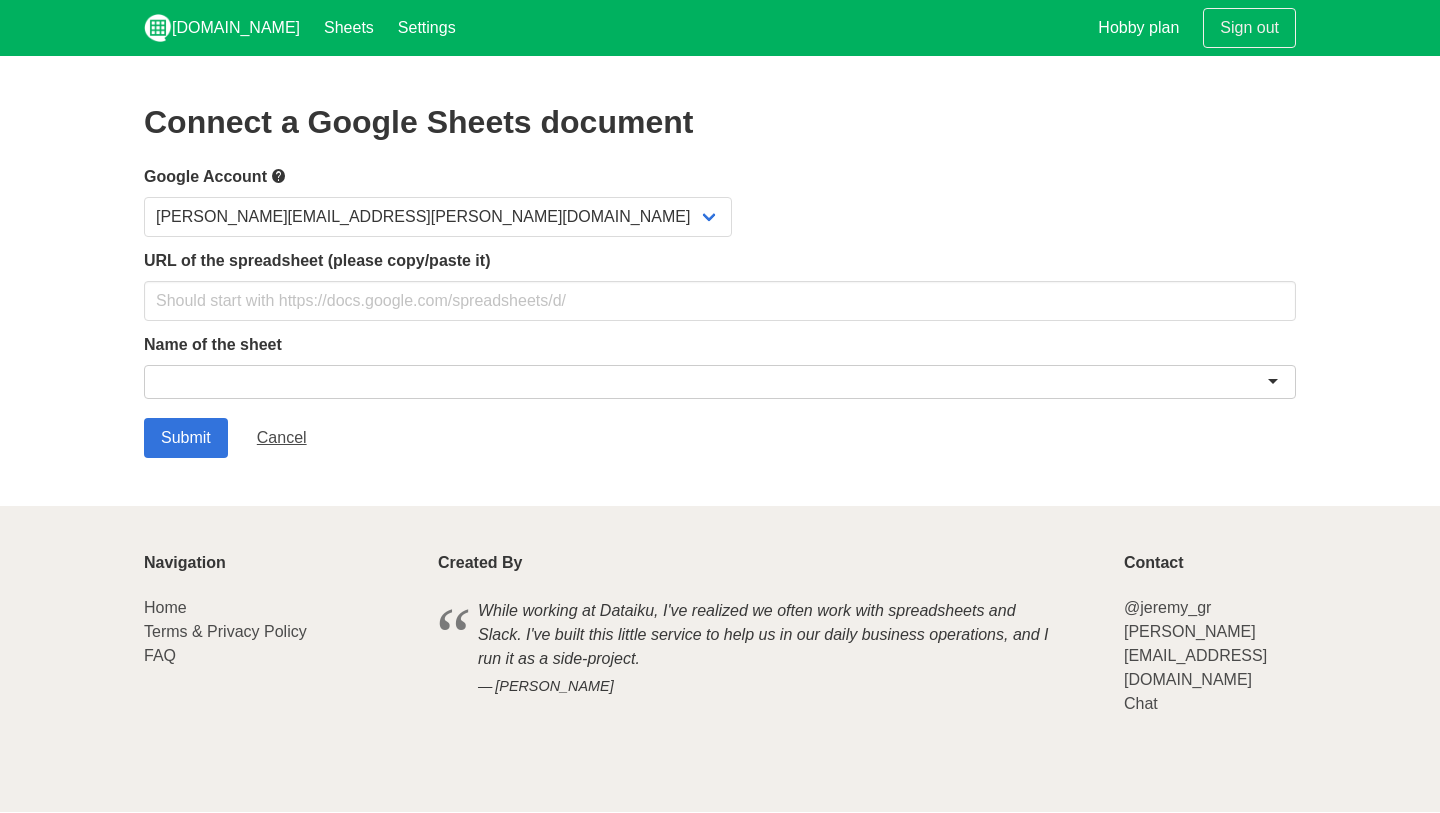 scroll, scrollTop: 0, scrollLeft: 0, axis: both 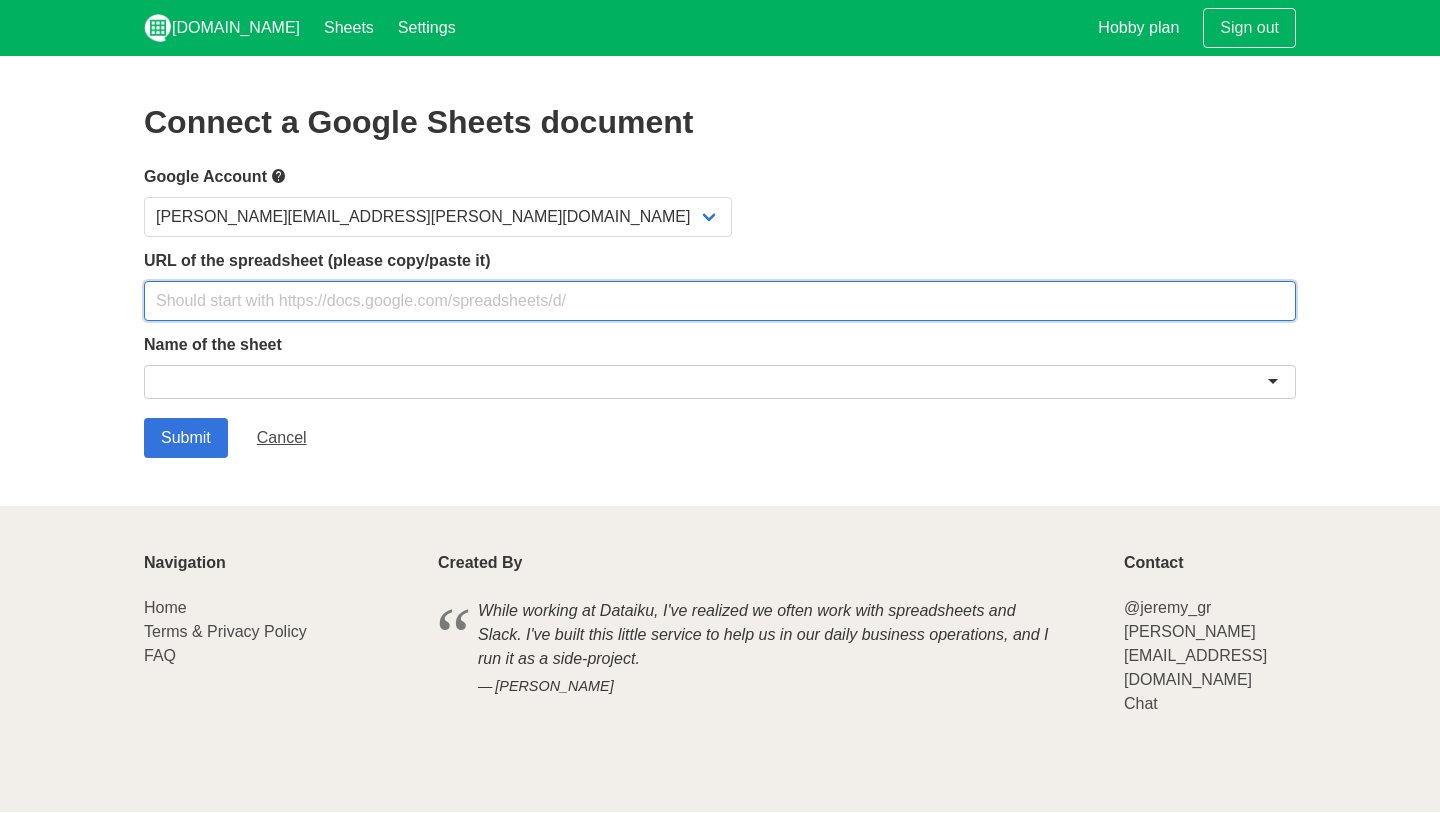 click at bounding box center [720, 301] 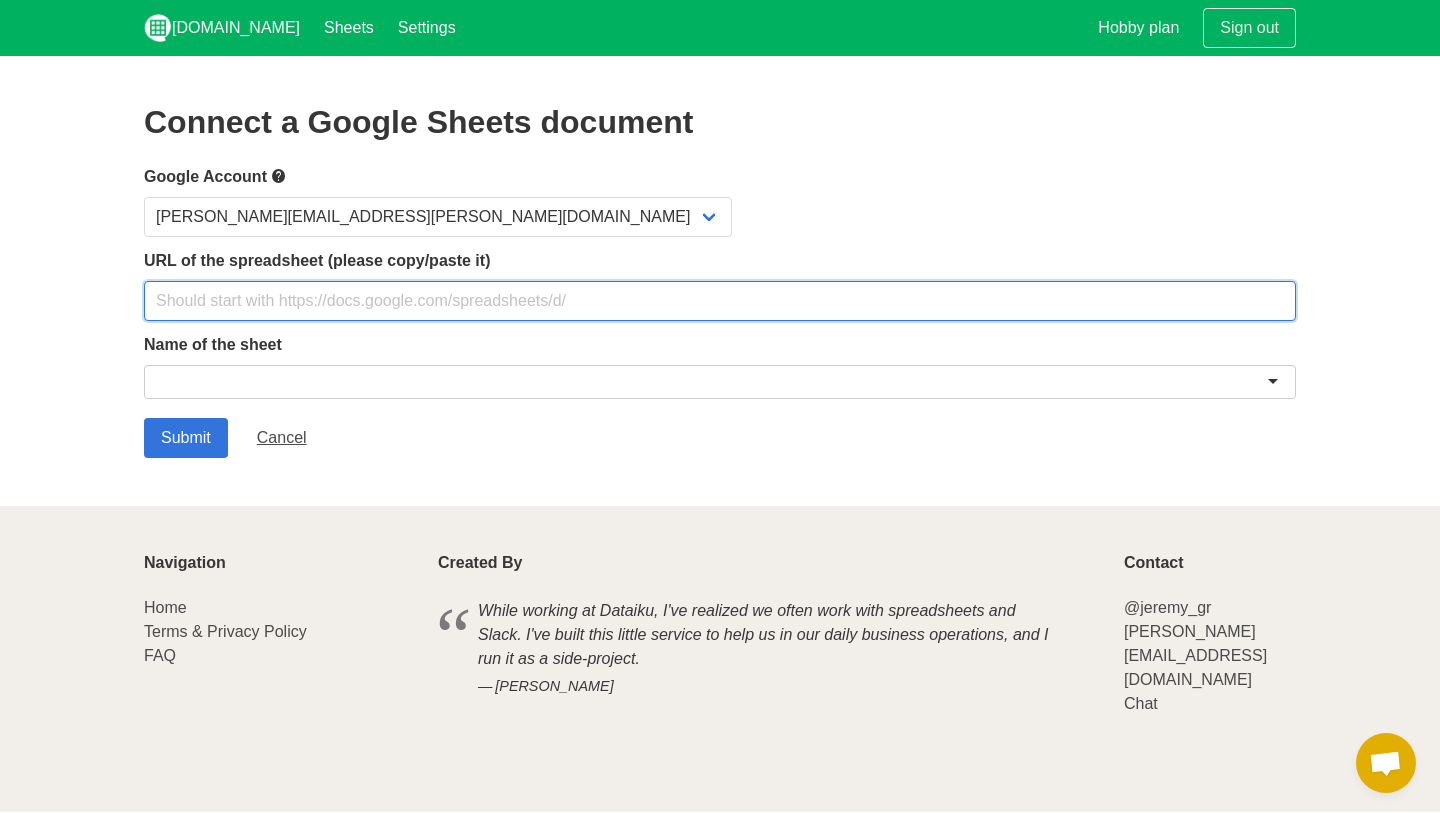 click at bounding box center (720, 301) 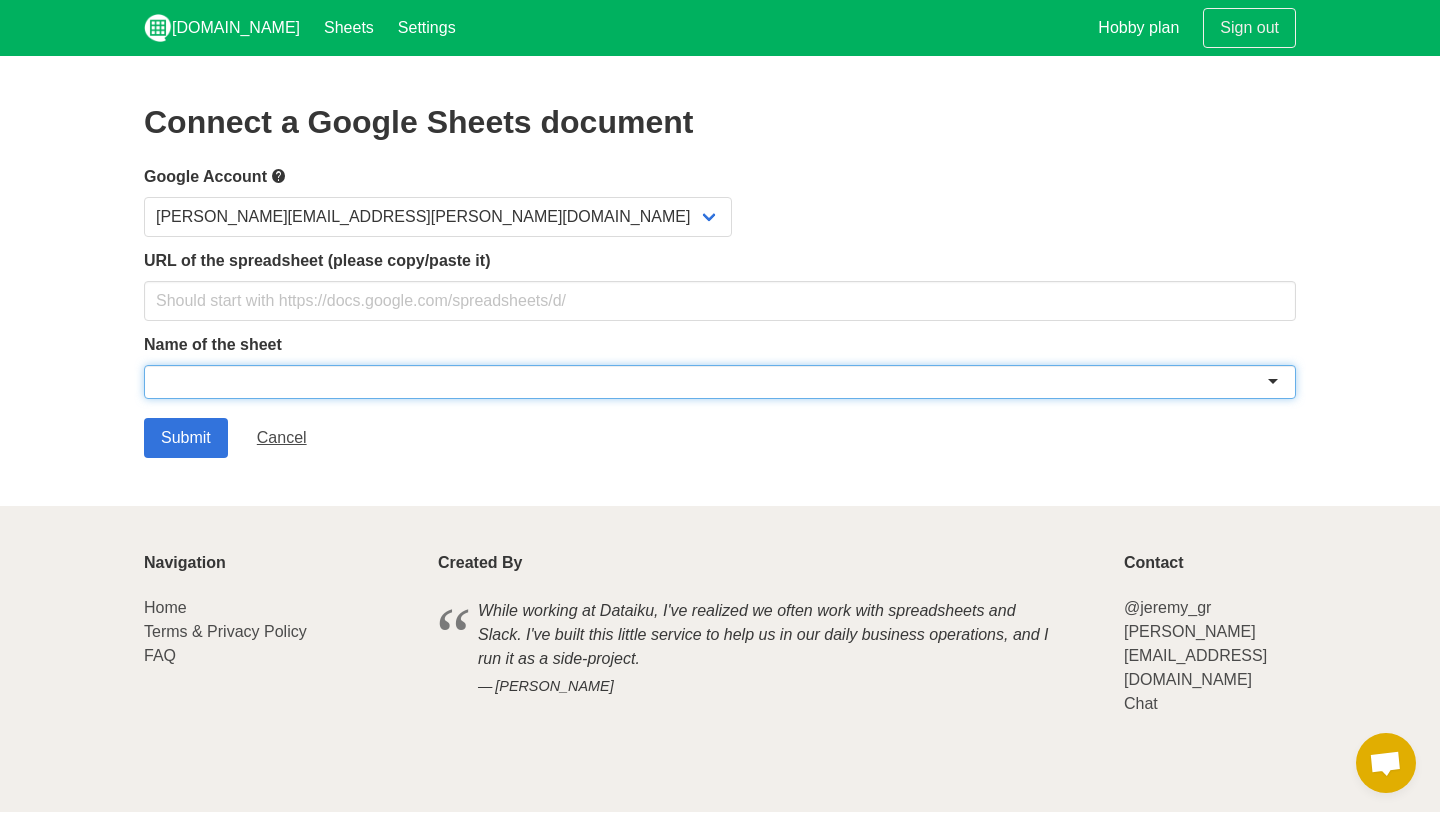 click at bounding box center (720, 382) 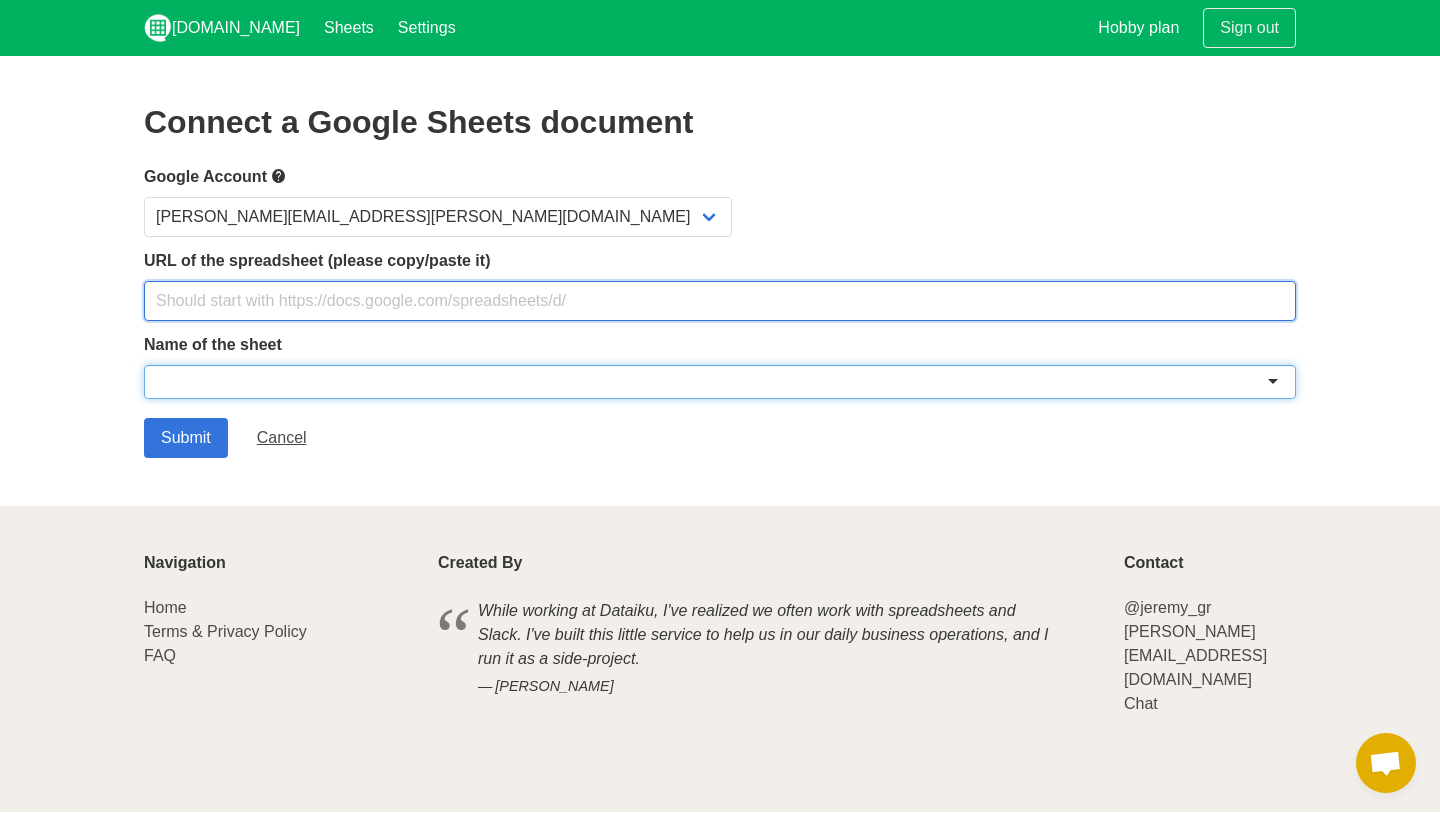 click at bounding box center [720, 301] 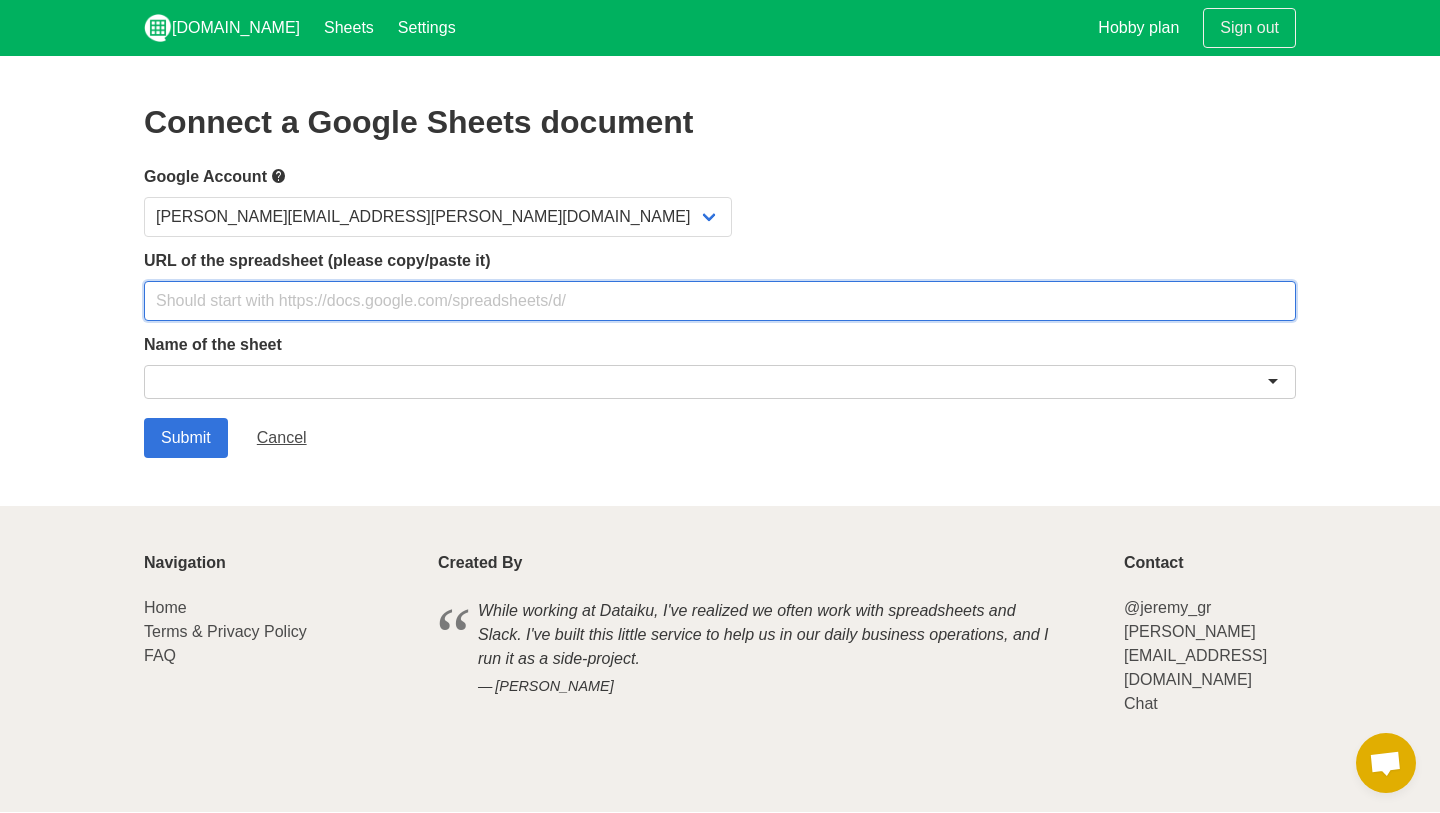 click at bounding box center [720, 301] 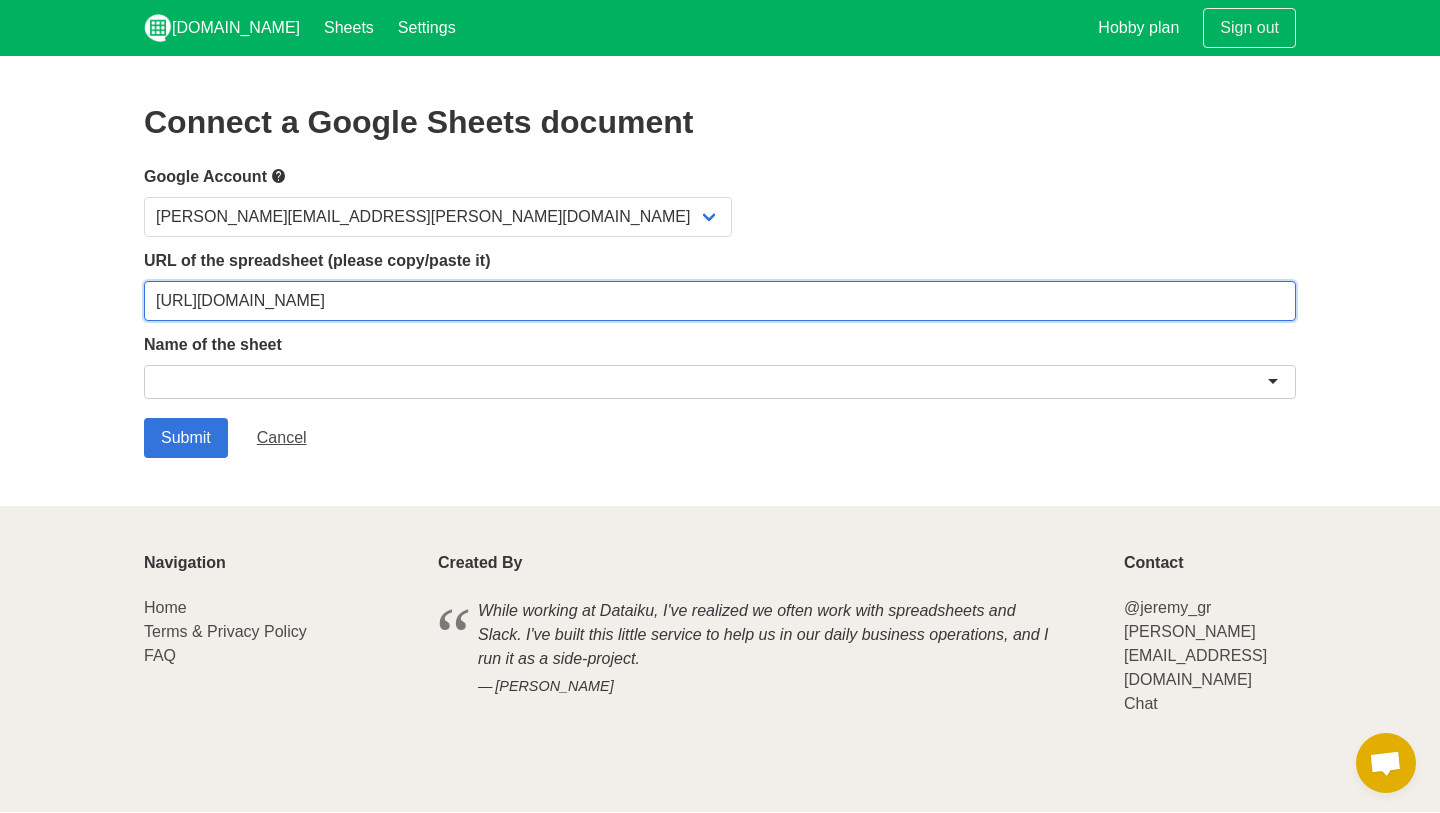 type on "https://docs.google.com/spreadsheets/d/1ZlRORoGttV1aZ6npRGrPo4rAMxGbqfbomHmC0jyiACE/edit?gid=127427293#gid=127427293" 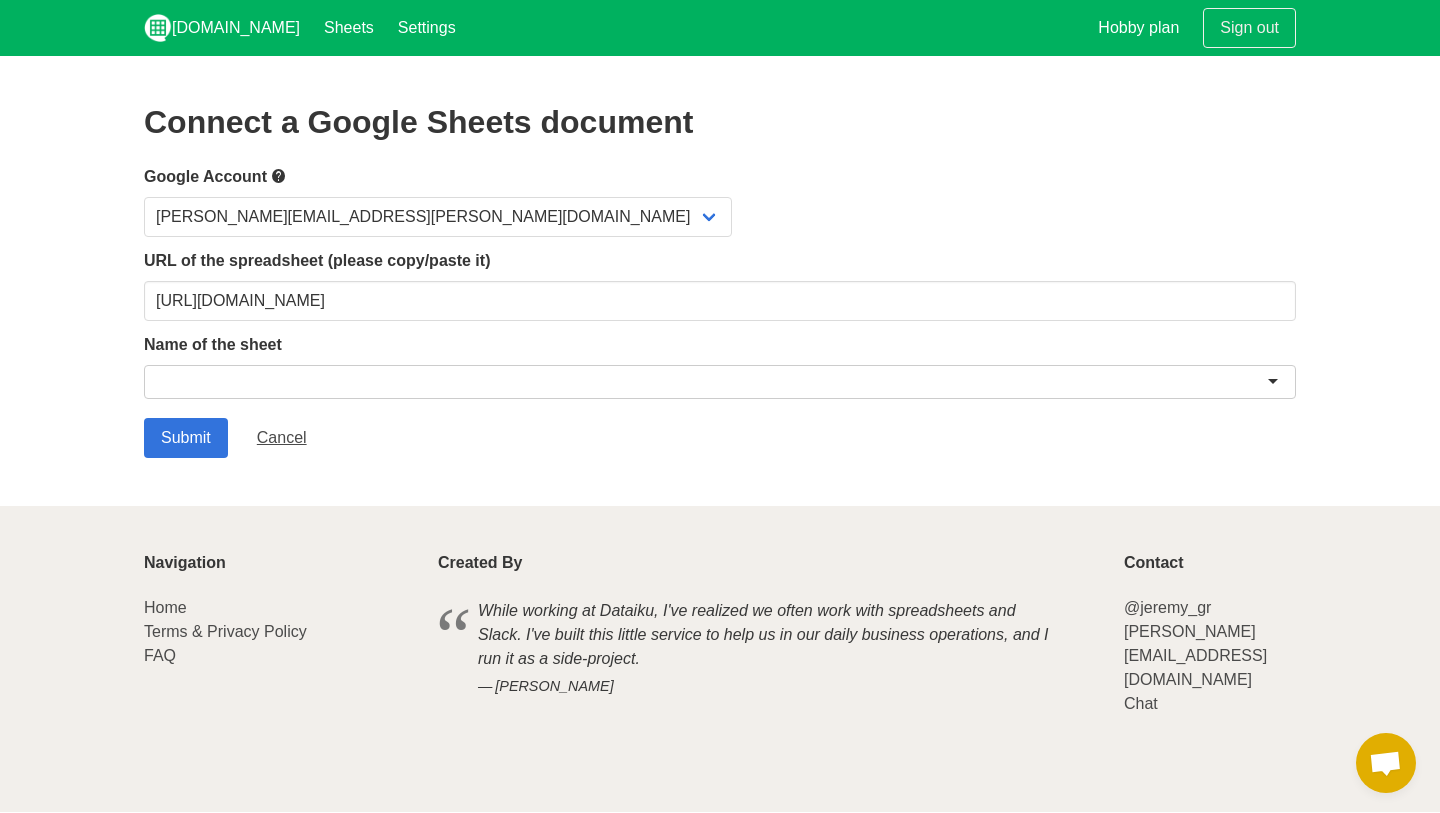 click at bounding box center [720, 382] 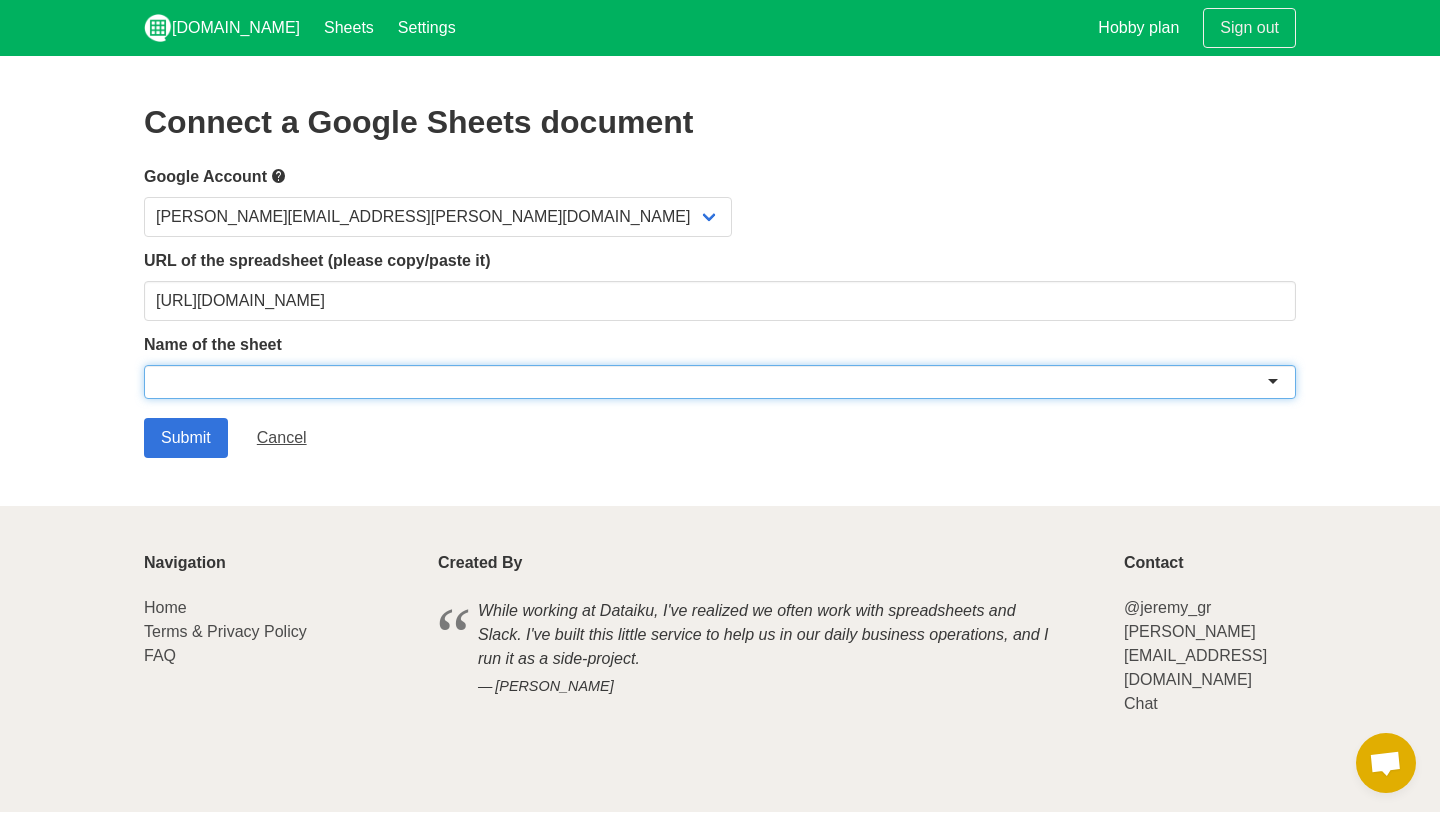 type on "d" 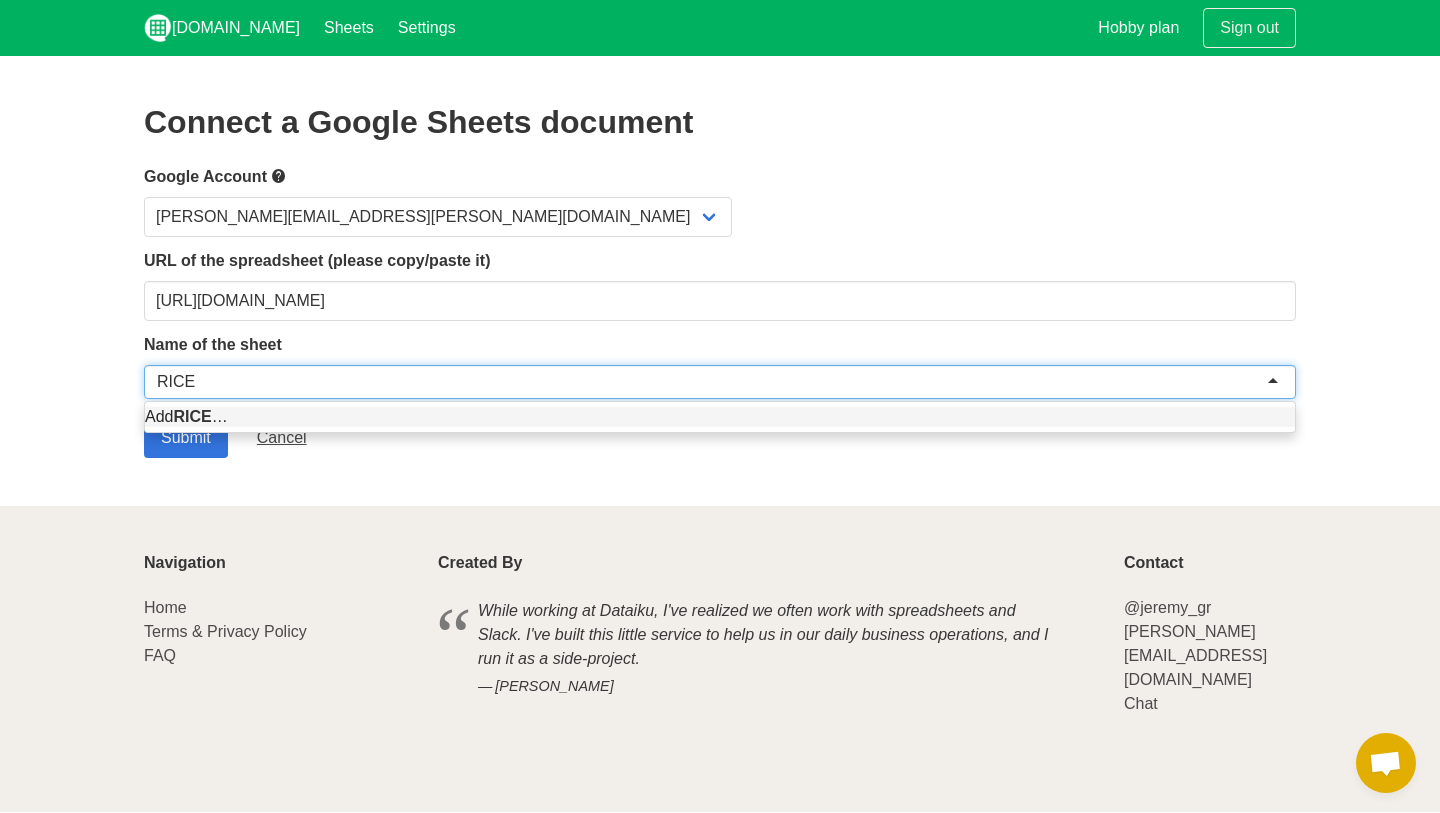 type on "RICE" 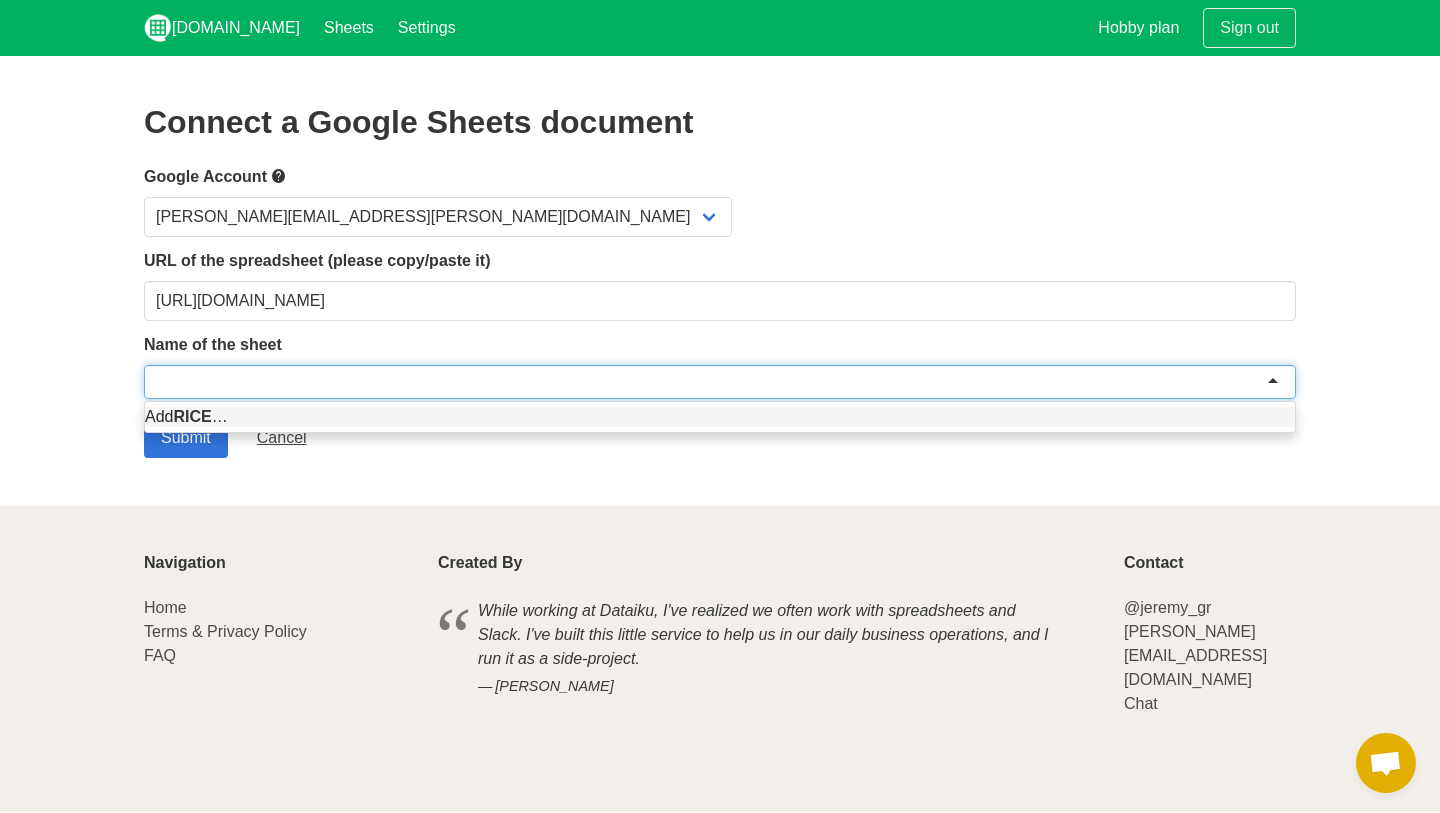 click on "Connect a Google Sheets document
Google Account
jay.huang@soundon.fm
URL of the spreadsheet (please copy/paste it)
https://docs.google.com/spreadsheets/d/1ZlRORoGttV1aZ6npRGrPo4rAMxGbqfbomHmC0jyiACE/edit?gid=127427293#gid=127427293
Name of the sheet
Add  RICE …
Submit" at bounding box center [720, 281] 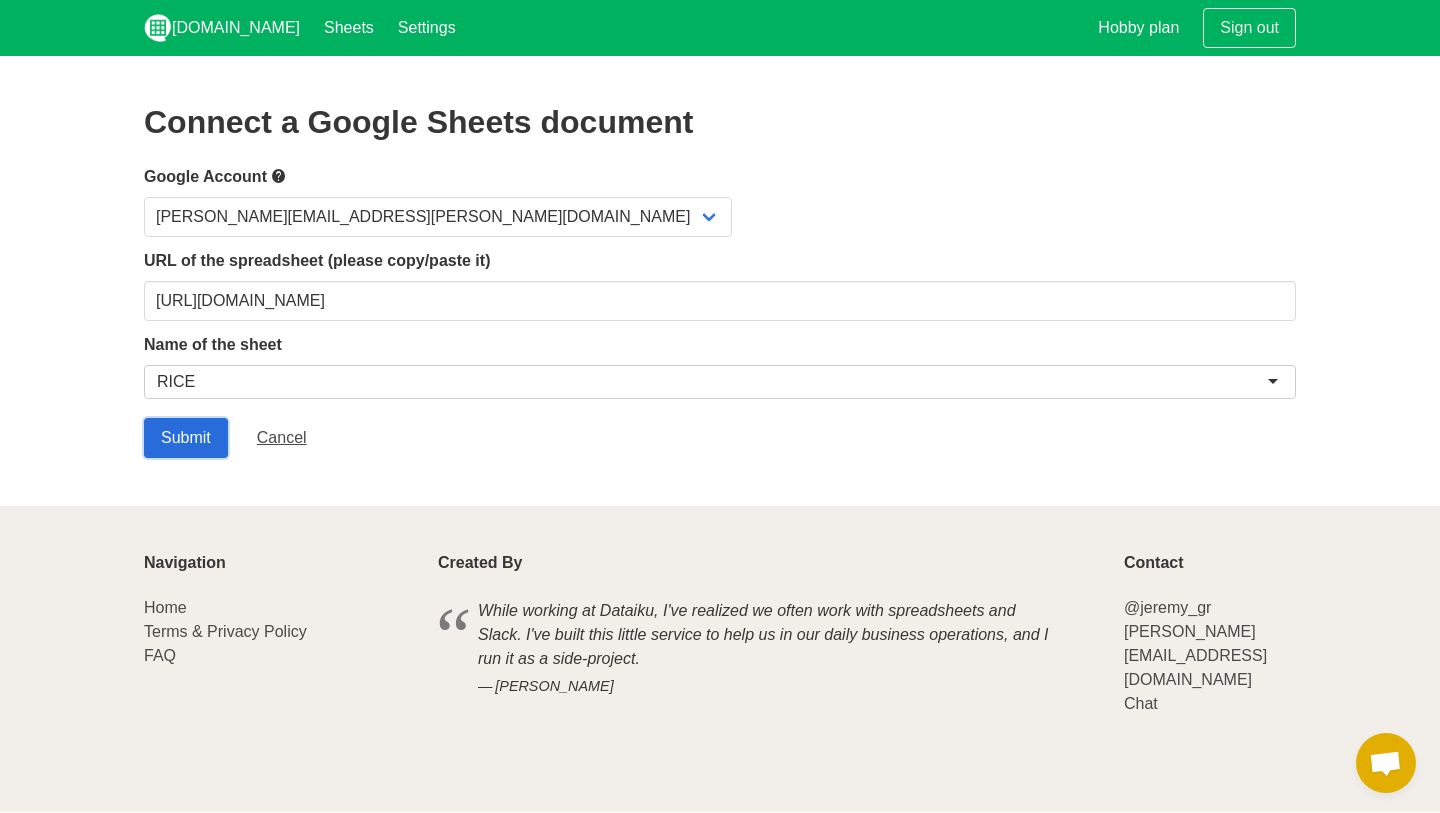 click on "Submit" at bounding box center (186, 438) 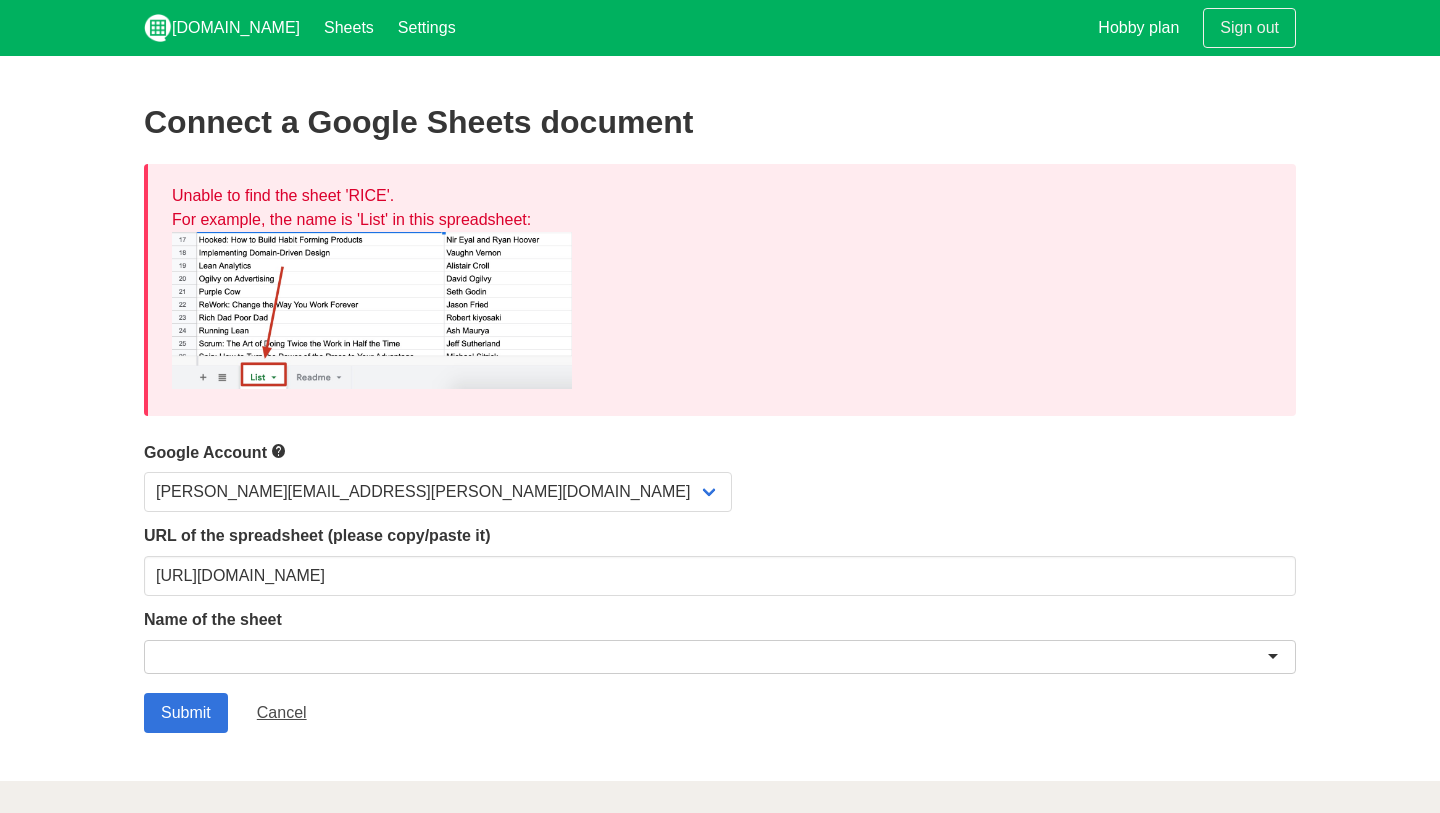 scroll, scrollTop: 0, scrollLeft: 0, axis: both 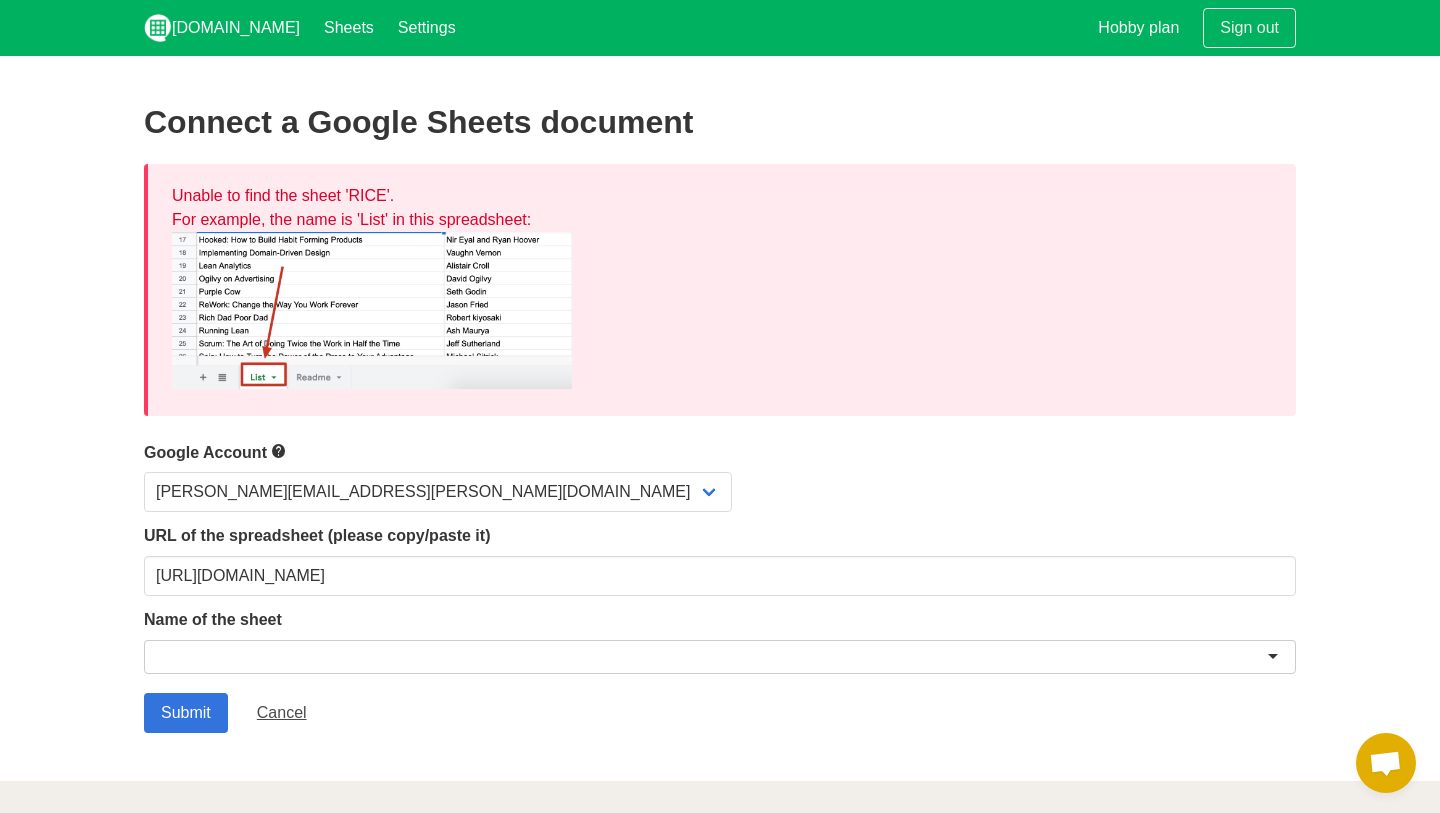 click at bounding box center (720, 657) 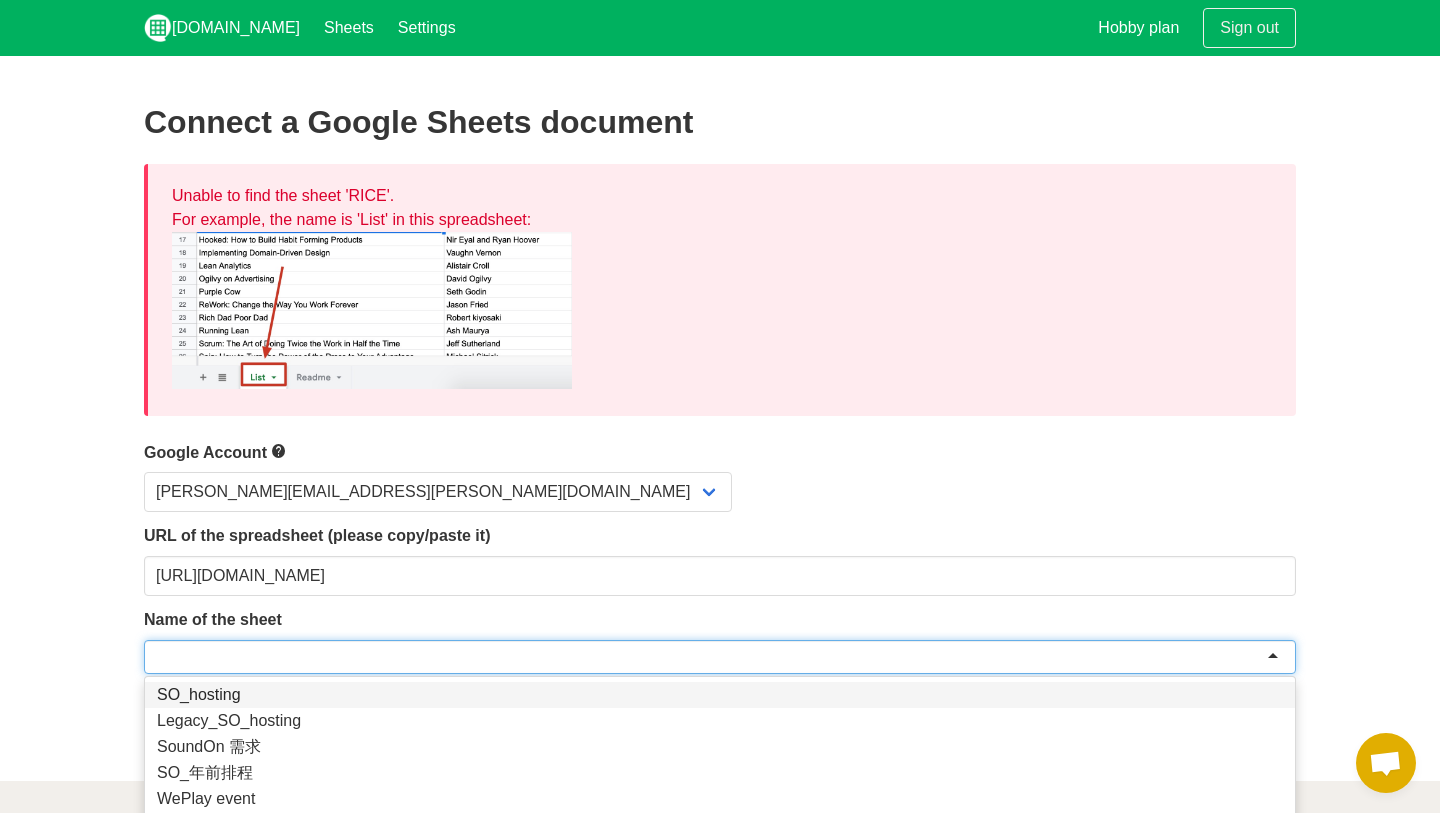 paste on "hook test" 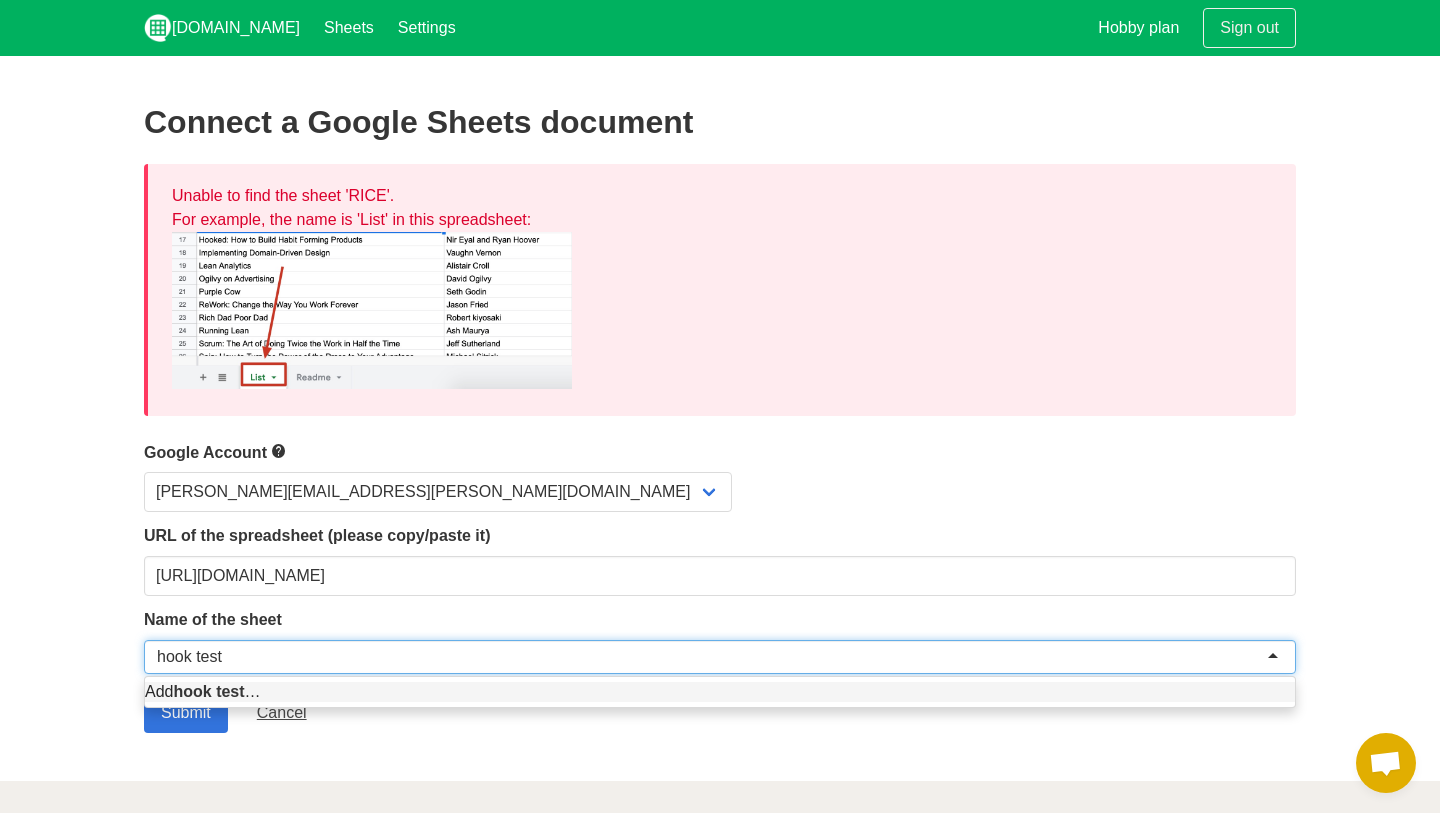 scroll, scrollTop: 0, scrollLeft: 0, axis: both 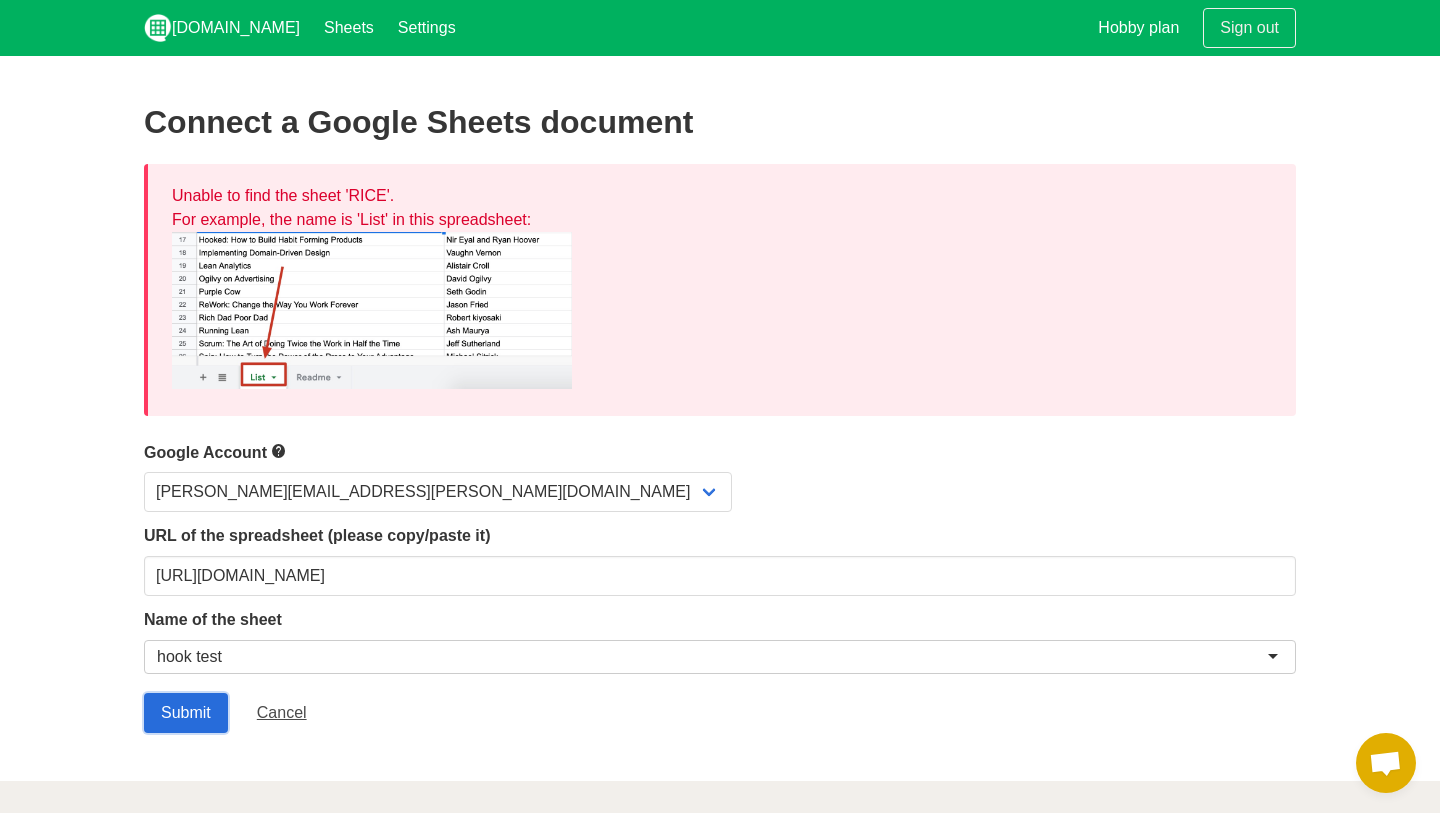 click on "Submit" at bounding box center (186, 713) 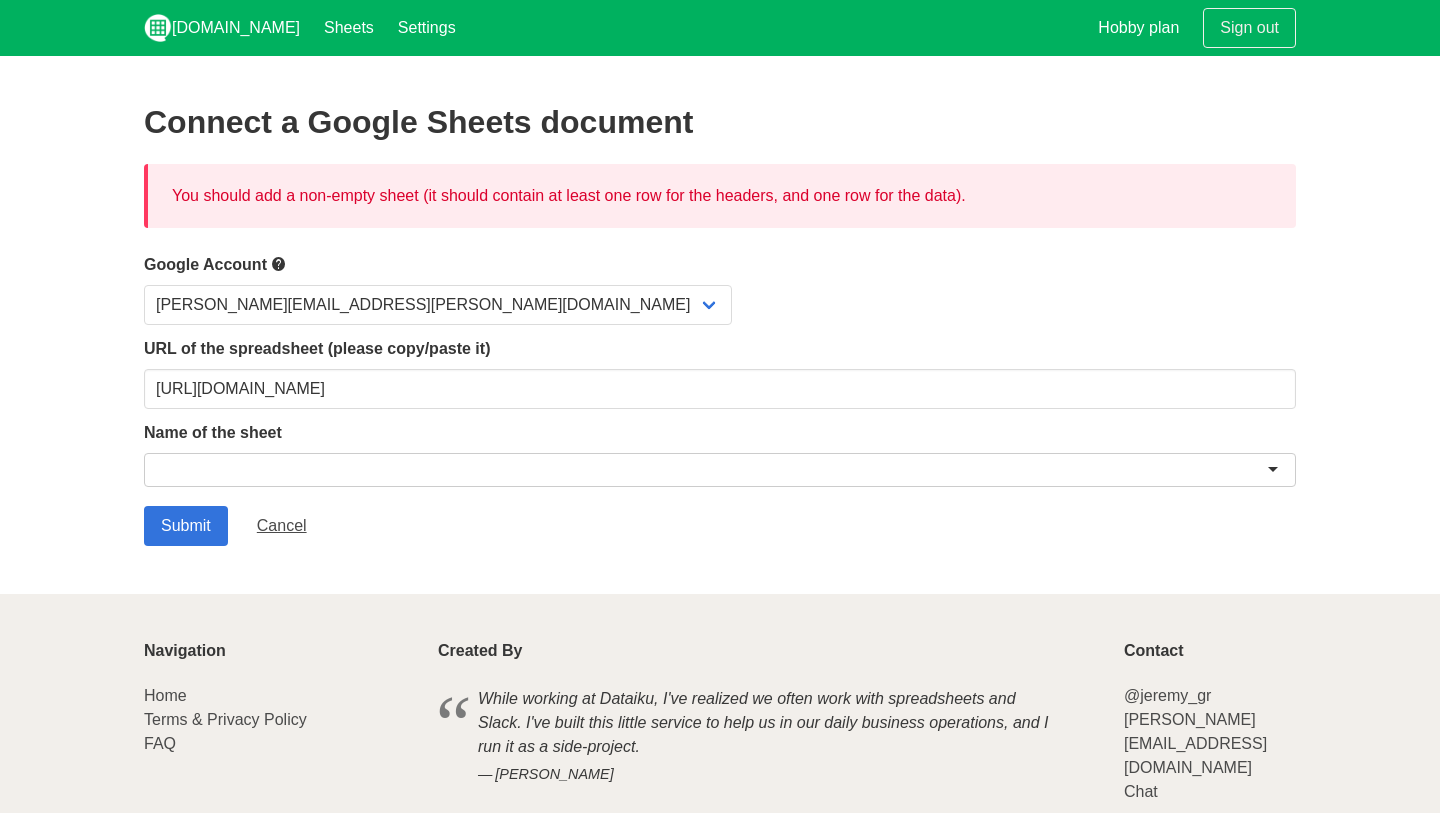 scroll, scrollTop: 0, scrollLeft: 0, axis: both 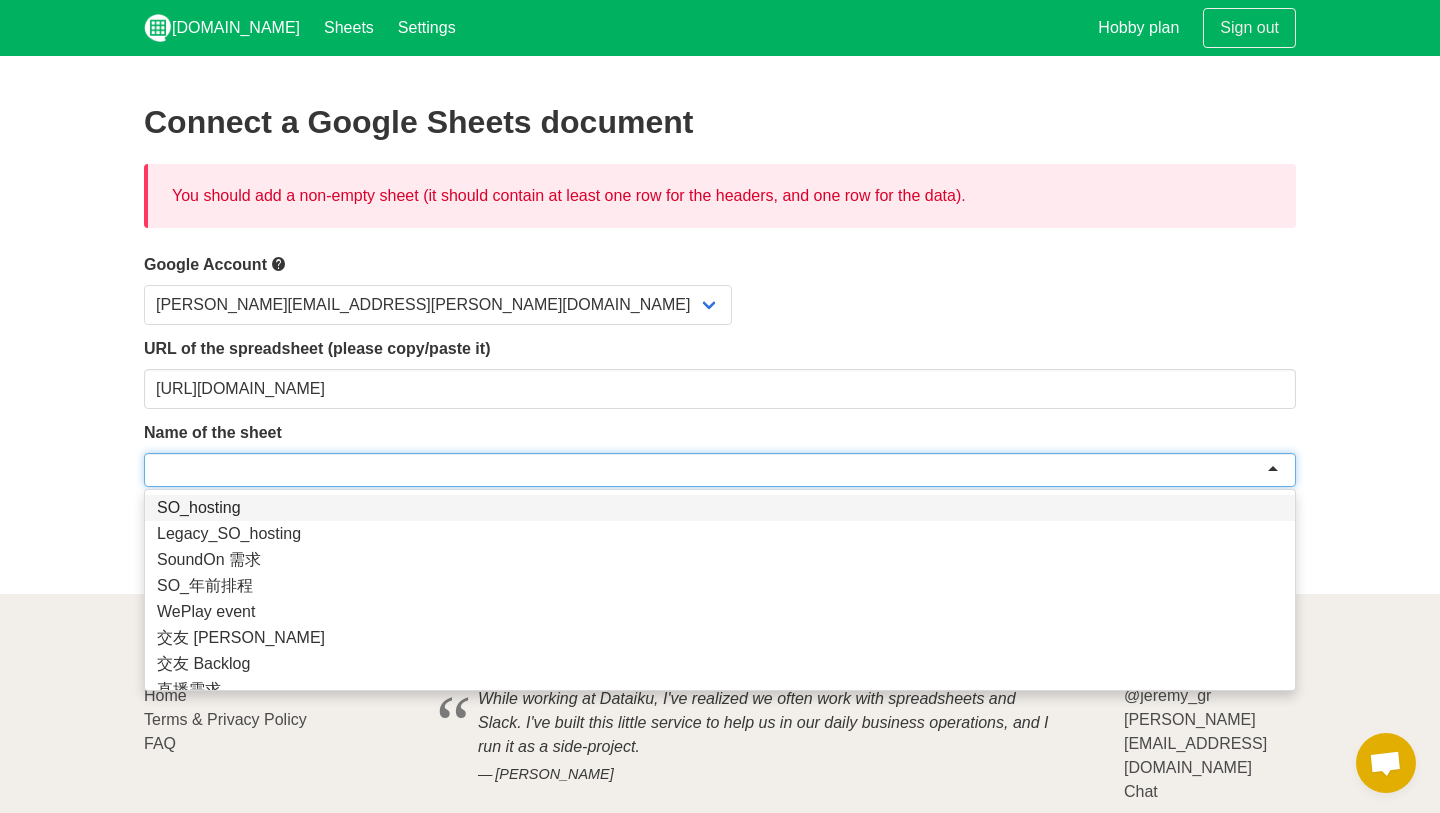 click at bounding box center [720, 470] 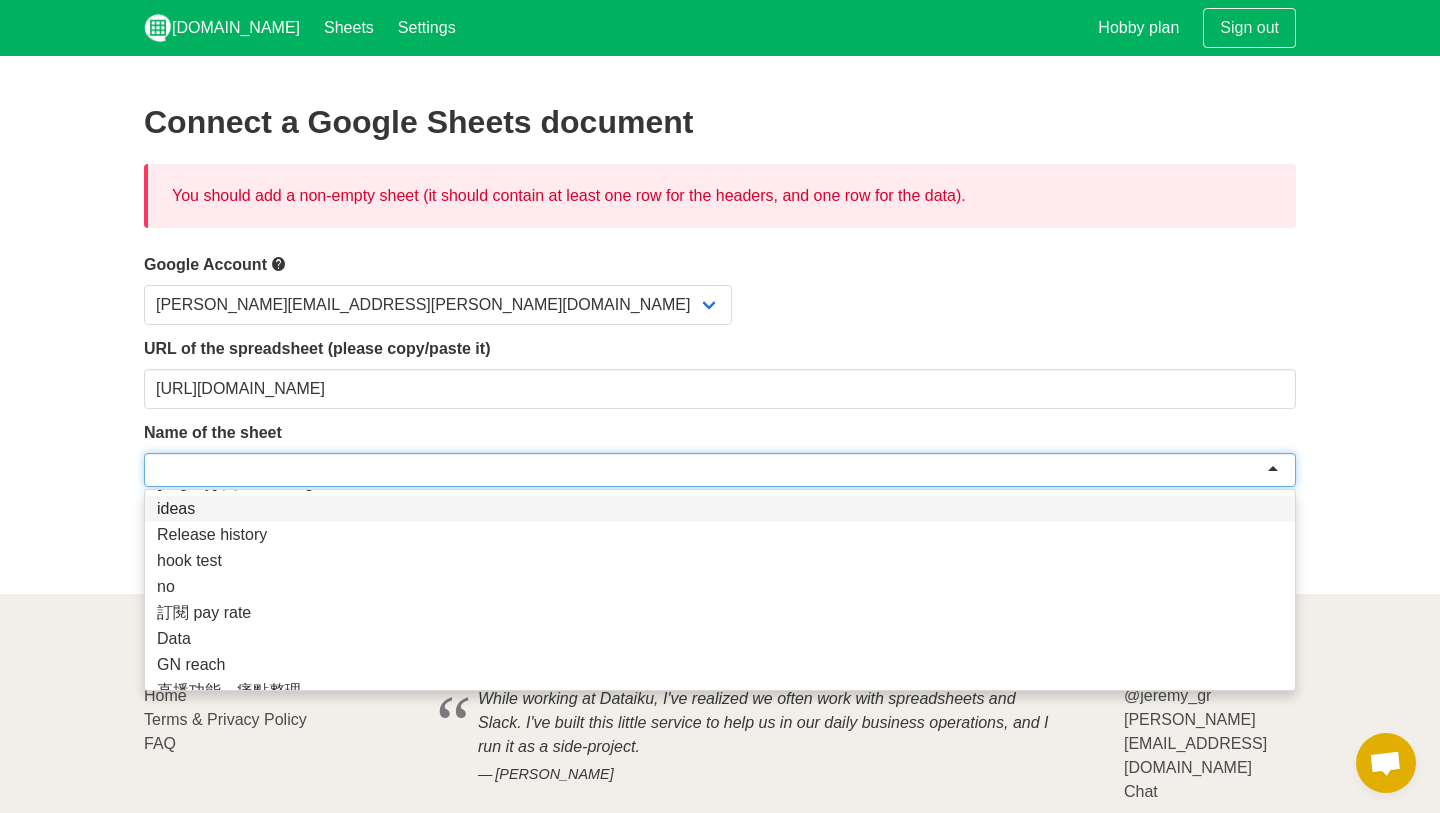 scroll, scrollTop: 538, scrollLeft: 0, axis: vertical 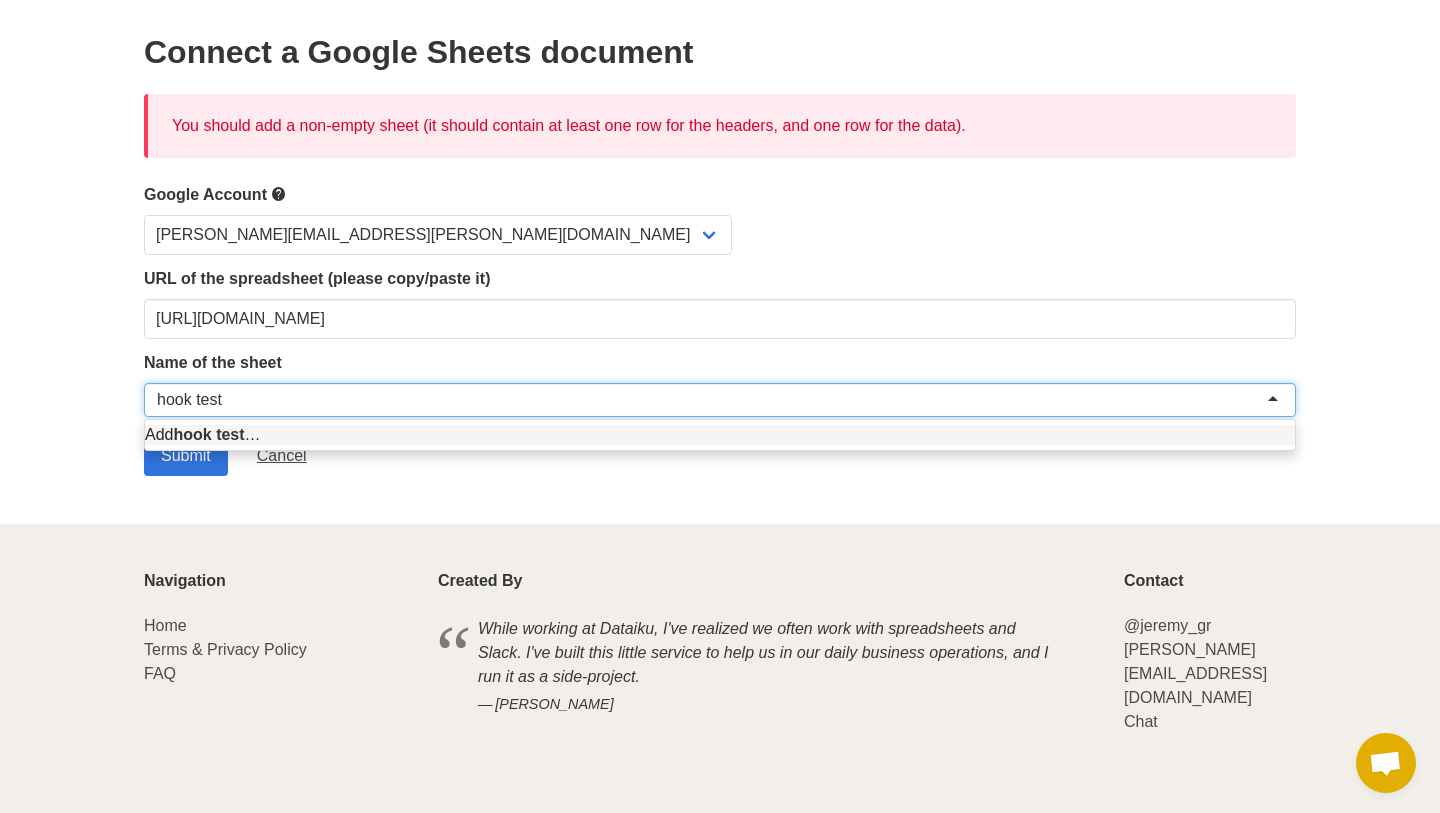 type on "hook test" 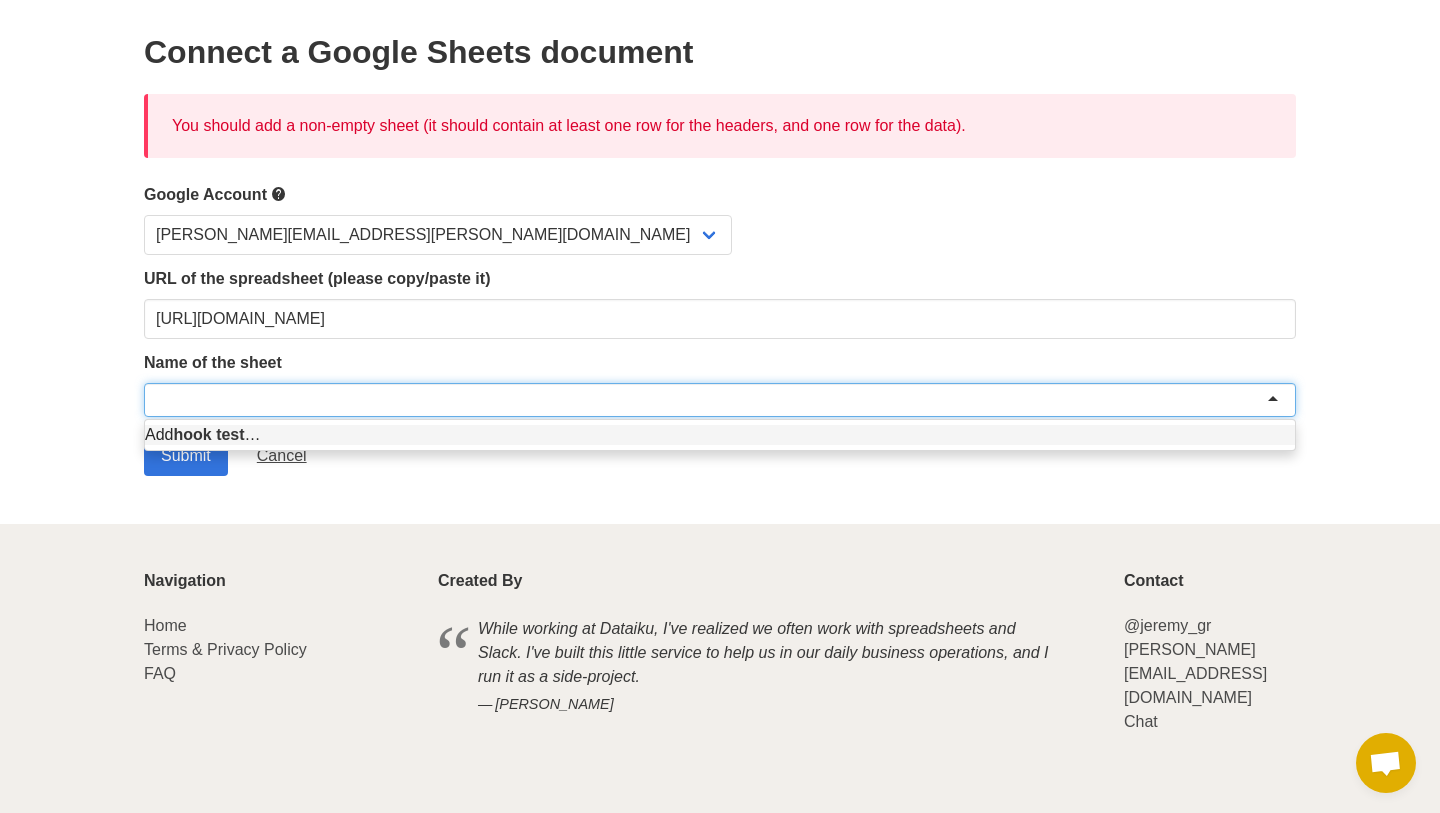 click on "Connect a Google Sheets document
You should add a non-empty sheet (it should contain at least one row for the headers, and one row for the data).
Google Account
[PERSON_NAME][EMAIL_ADDRESS][PERSON_NAME][DOMAIN_NAME]
URL of the spreadsheet (please copy/paste it)
[URL][DOMAIN_NAME]
Name of the sheet
Add" at bounding box center [720, 255] 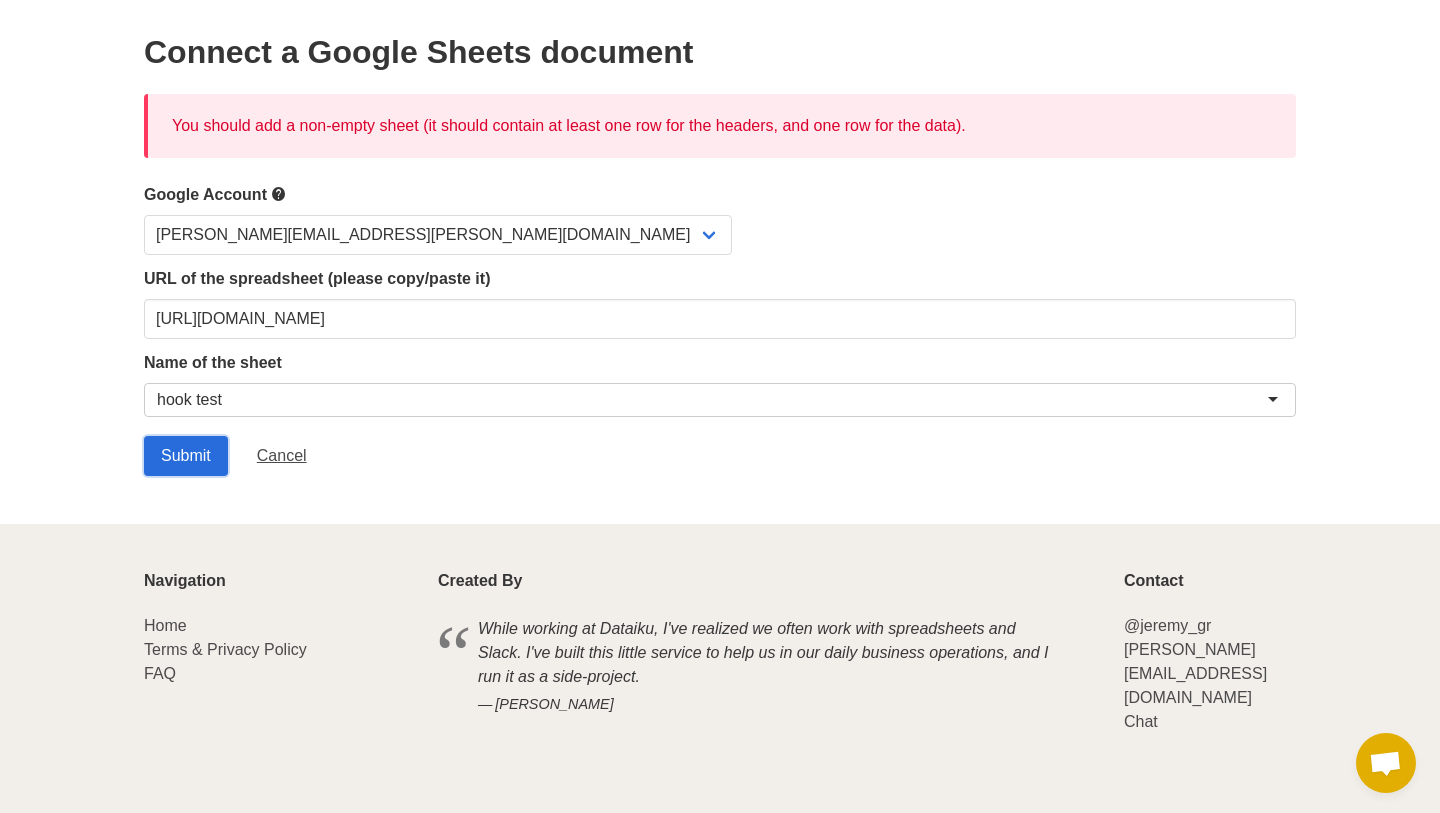 click on "Submit" at bounding box center (186, 456) 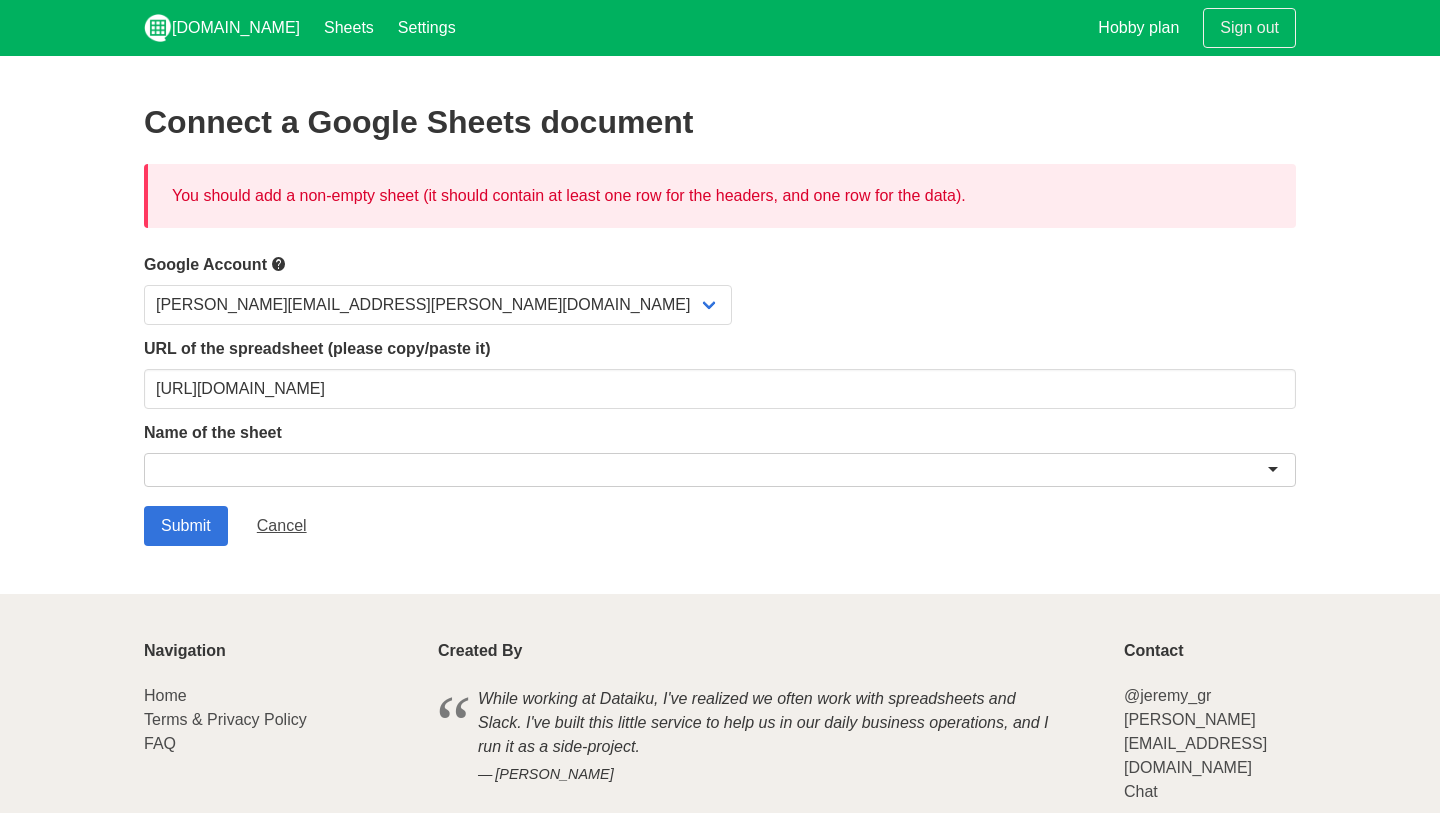 scroll, scrollTop: 0, scrollLeft: 0, axis: both 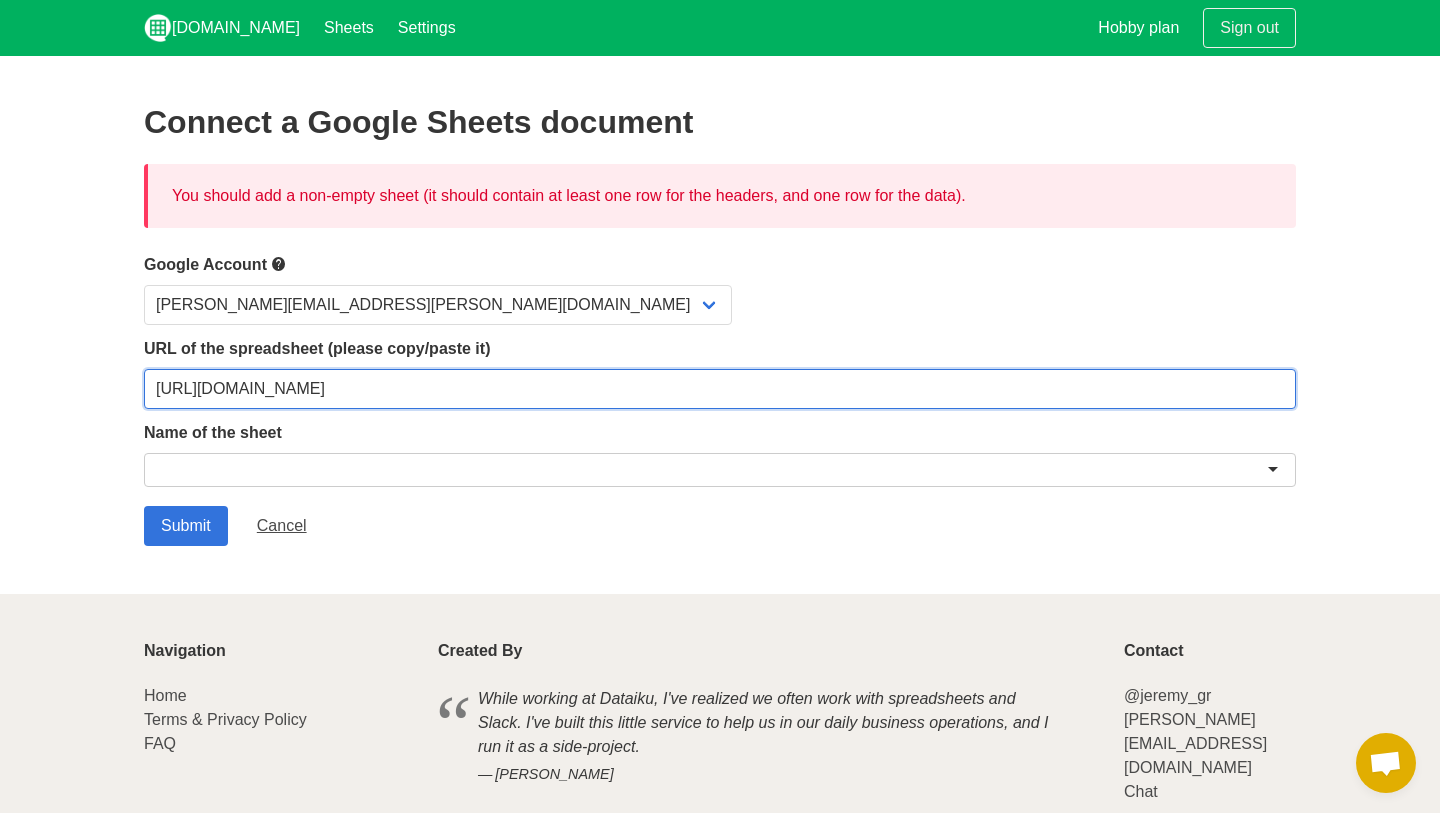 click on "https://docs.google.com/spreadsheets/d/1ZlRORoGttV1aZ6npRGrPo4rAMxGbqfbomHmC0jyiACE/edit?gid=127427293#gid=127427293" at bounding box center [720, 389] 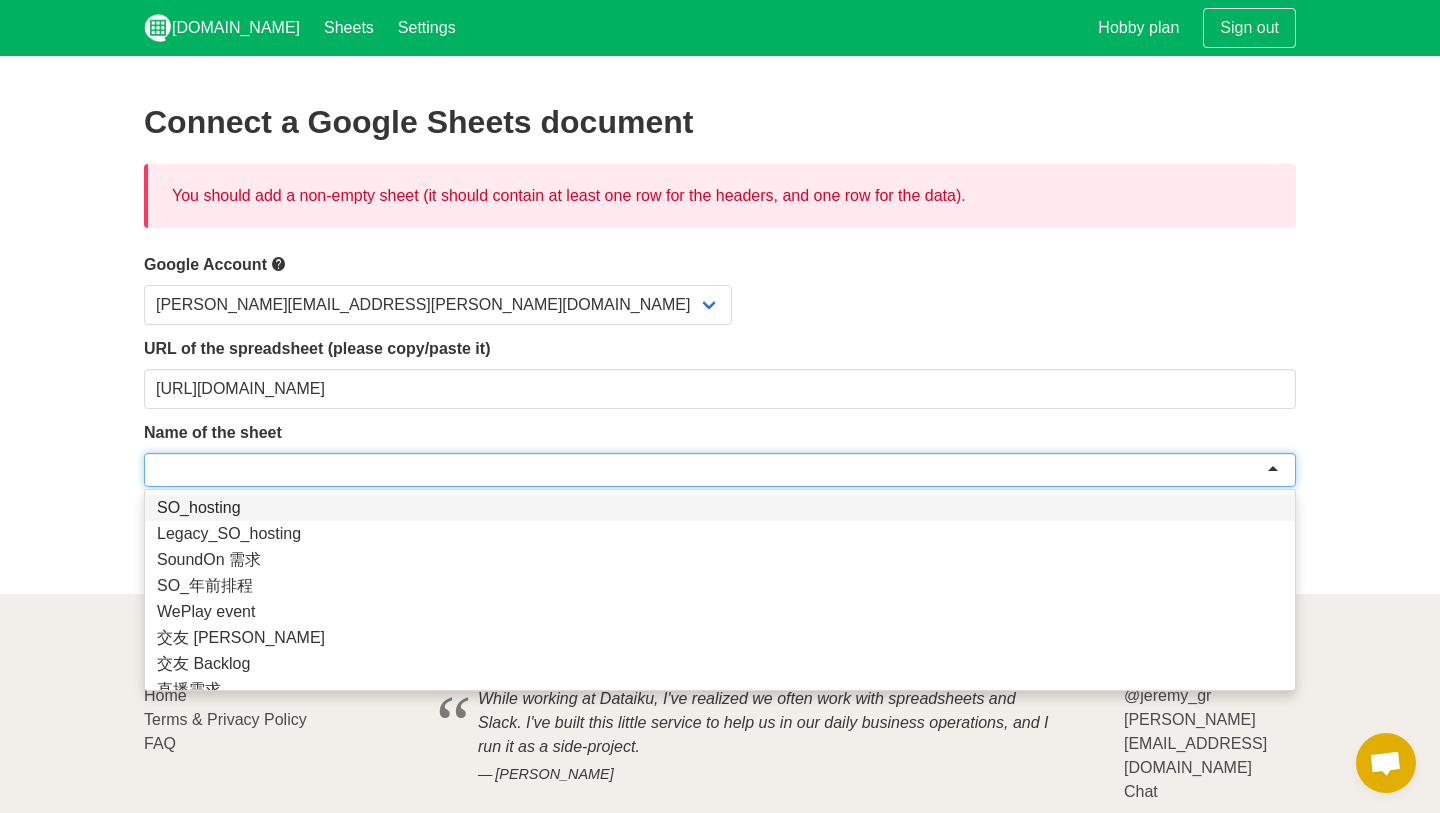 click at bounding box center (720, 470) 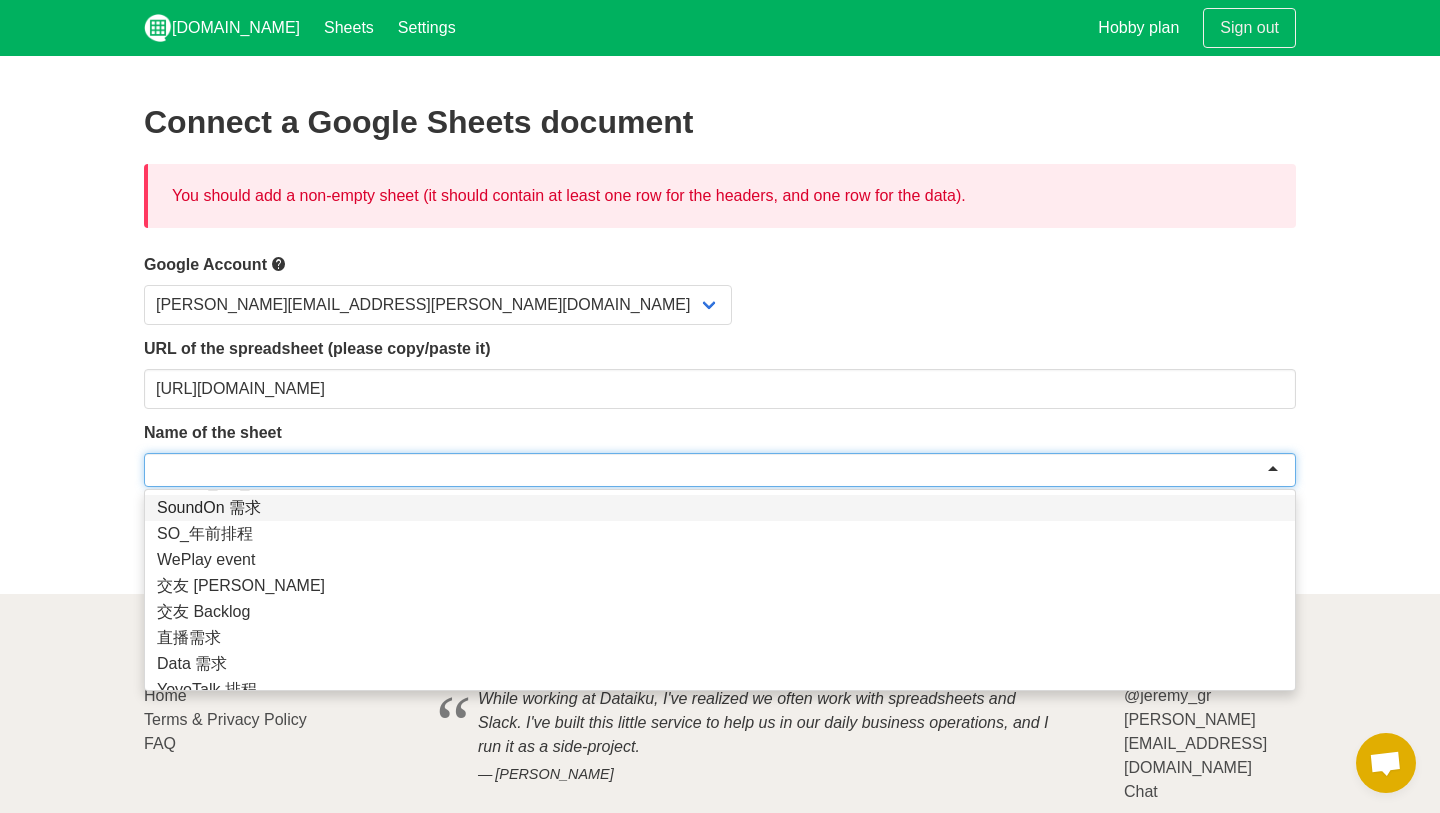 click on "Connect a Google Sheets document
You should add a non-empty sheet (it should contain at least one row for the headers, and one row for the data).
Google Account
jay.huang@soundon.fm
URL of the spreadsheet (please copy/paste it)
https://docs.google.com/spreadsheets/d/1ZlRORoGttV1aZ6npRGrPo4rAMxGbqfbomHmC0jyiACE/edit?gid=1173522436#gid=1173522436
Name of the sheet
no" at bounding box center (720, 325) 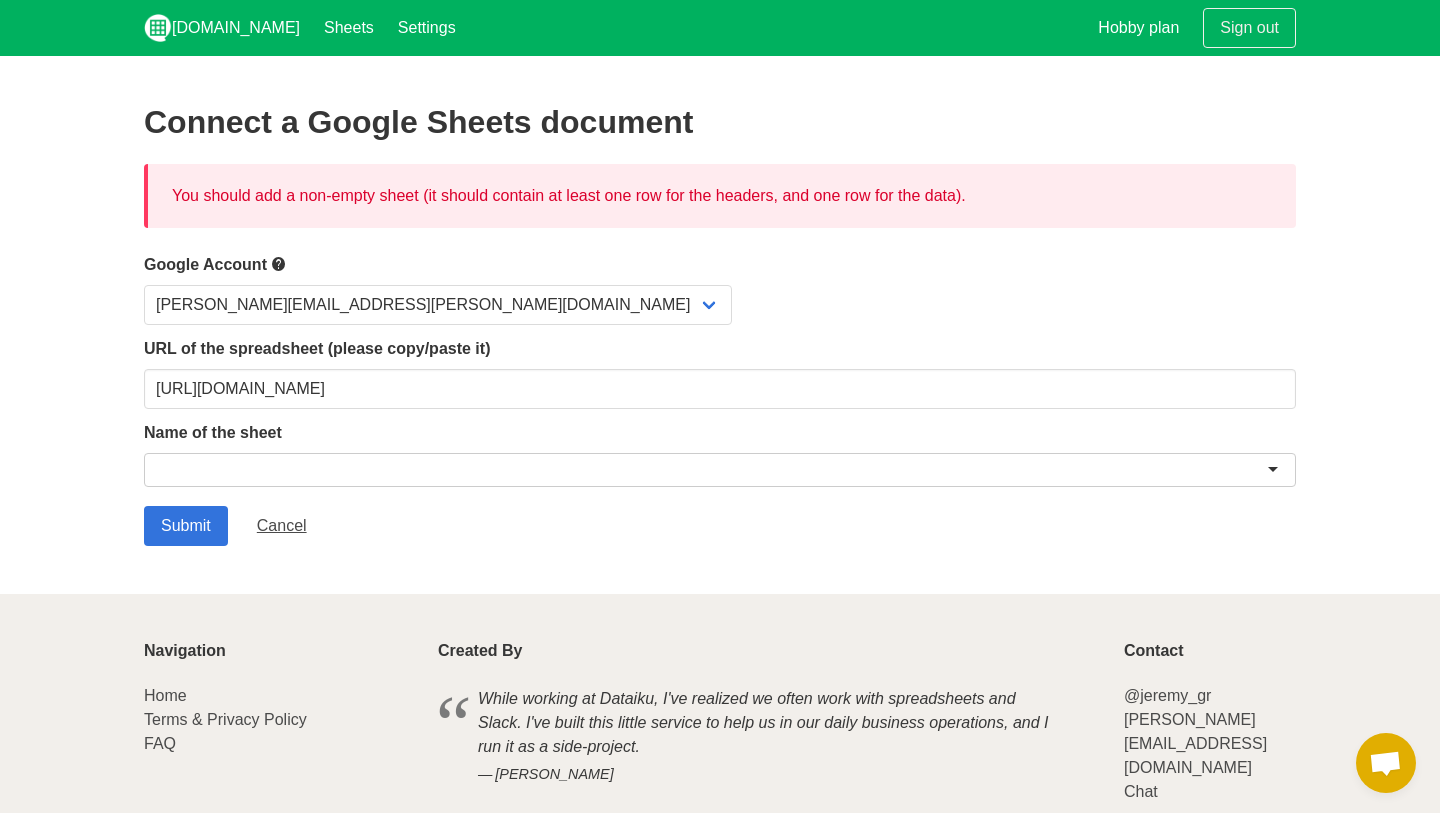 click at bounding box center [720, 470] 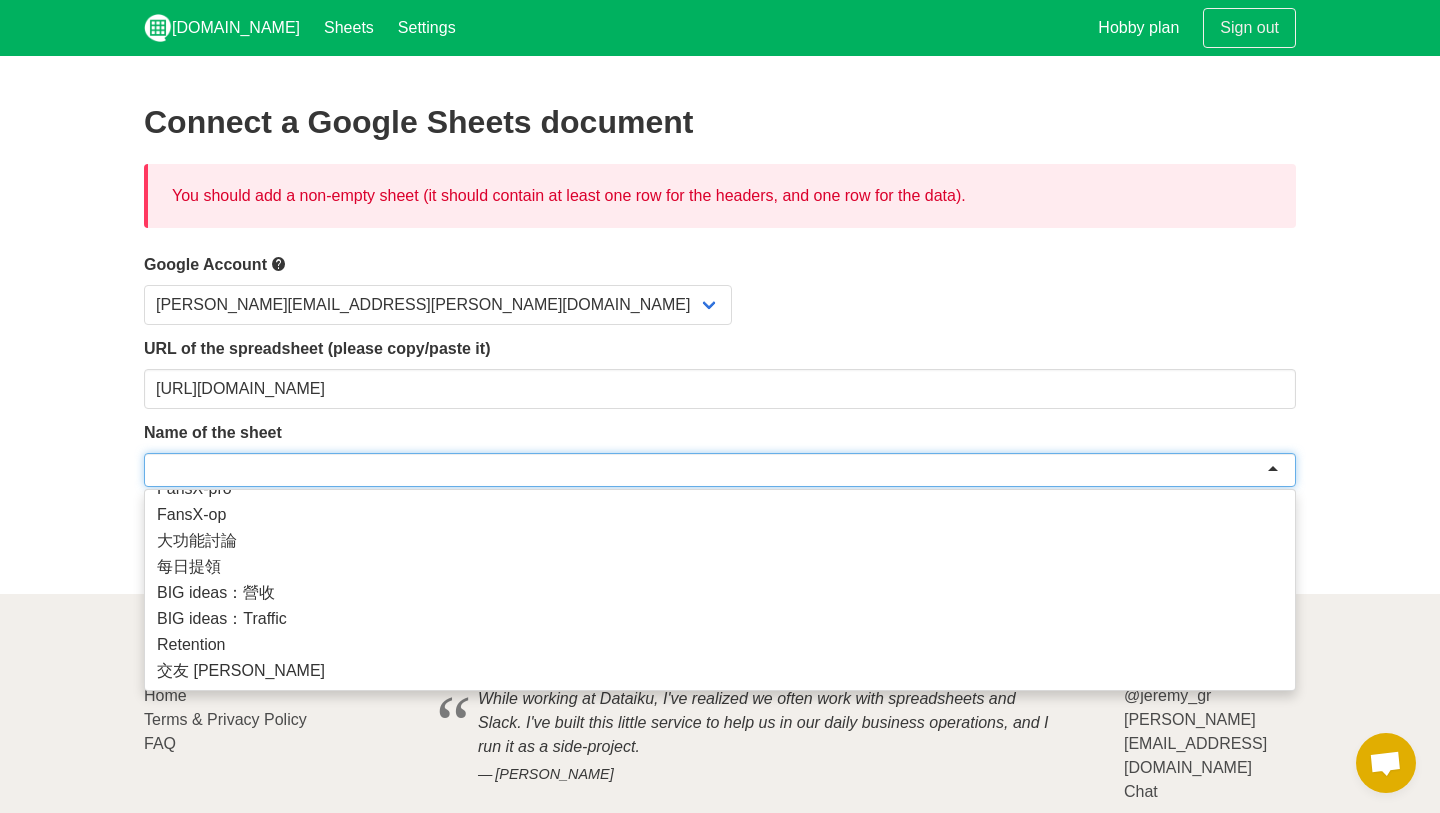 scroll, scrollTop: 538, scrollLeft: 0, axis: vertical 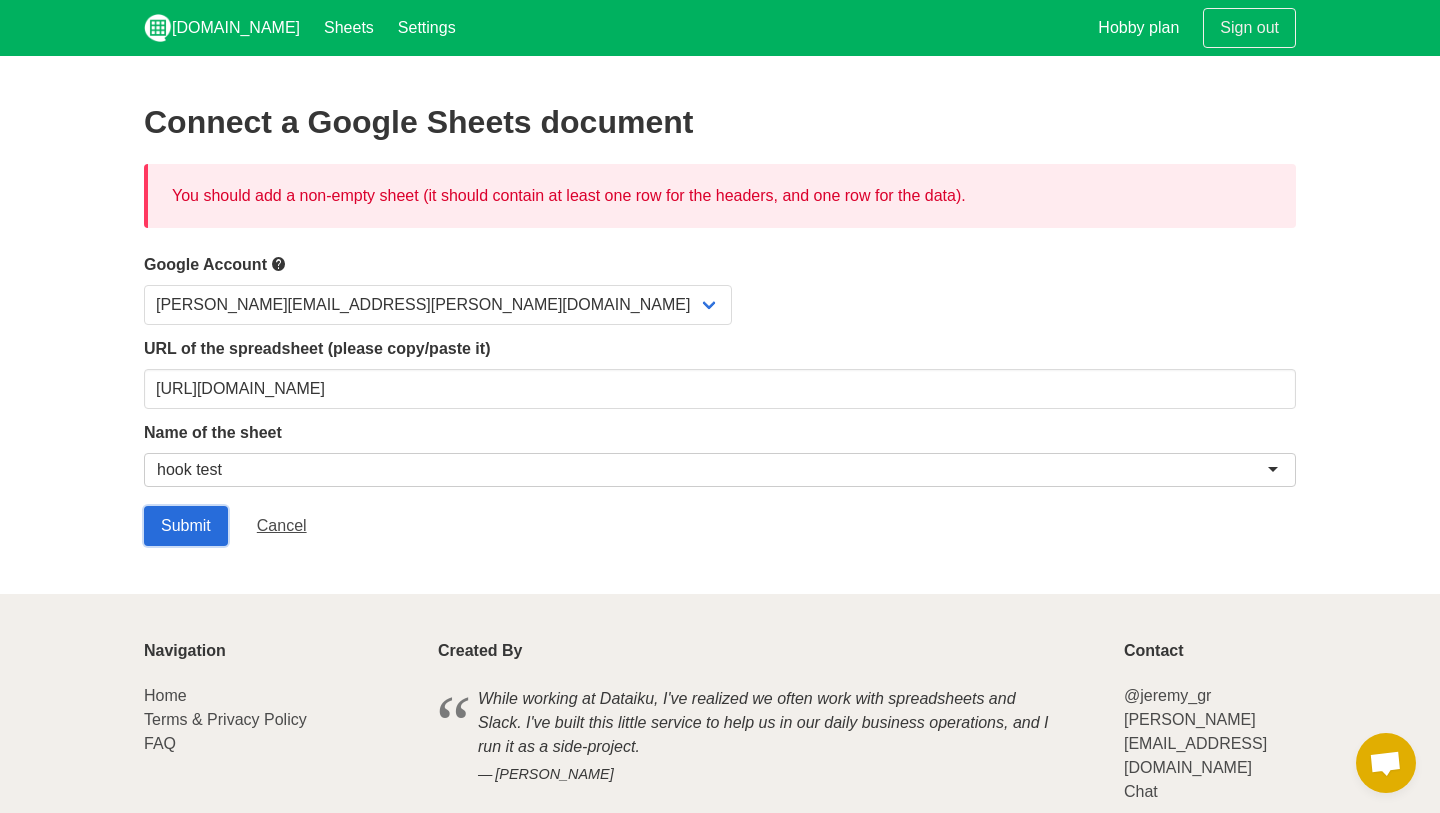click on "Submit" at bounding box center (186, 526) 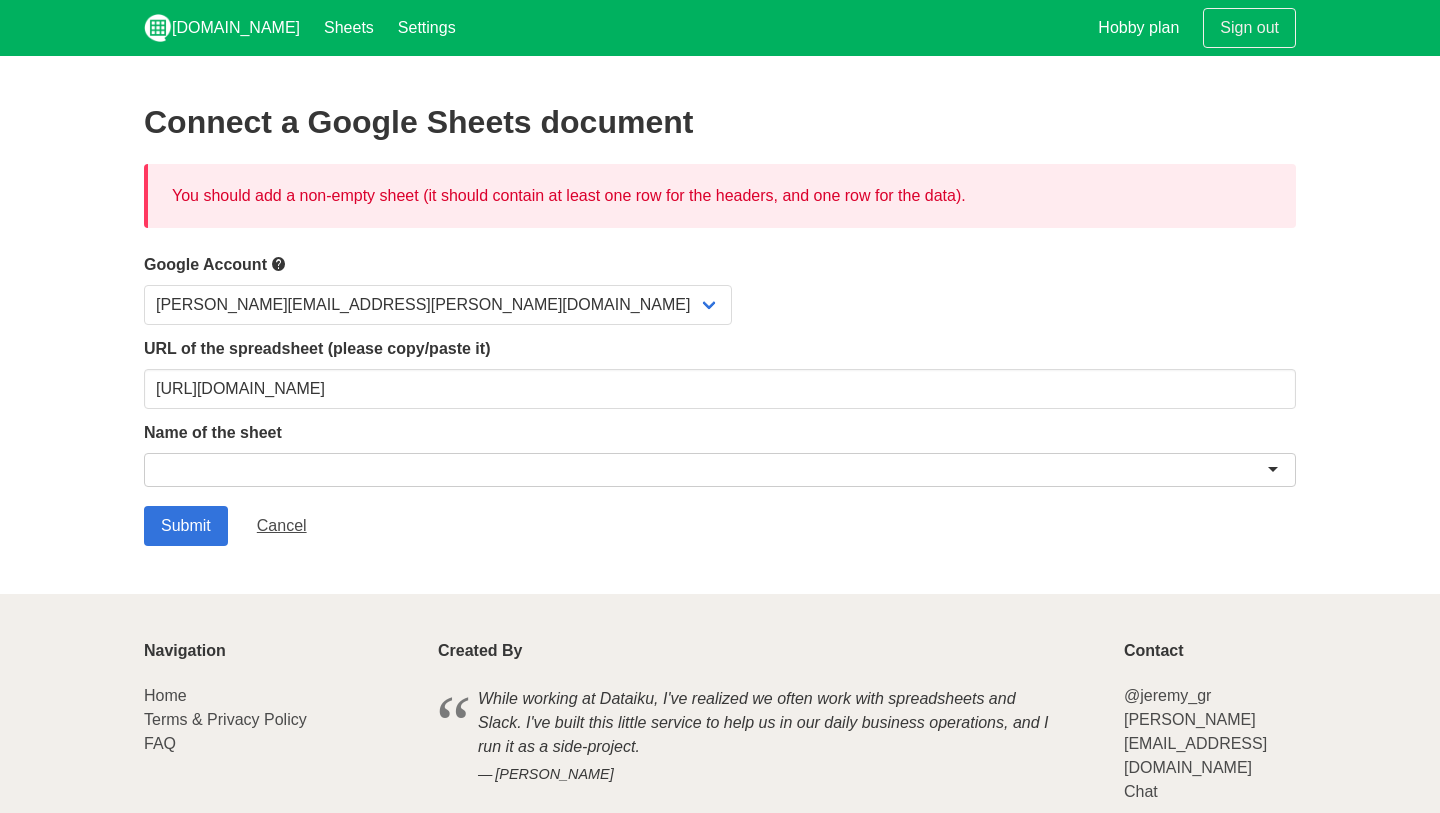 scroll, scrollTop: 0, scrollLeft: 0, axis: both 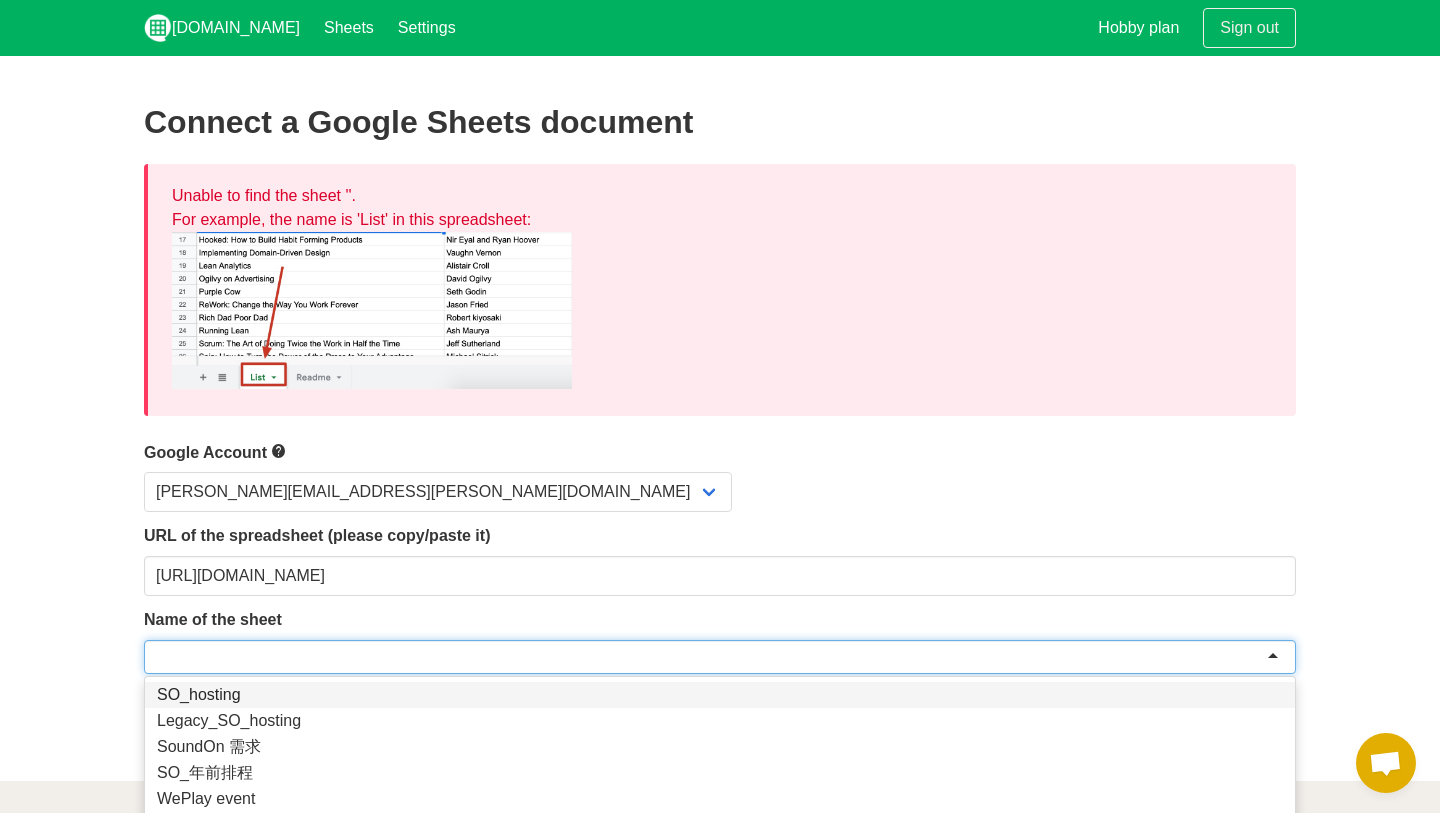 click at bounding box center [720, 657] 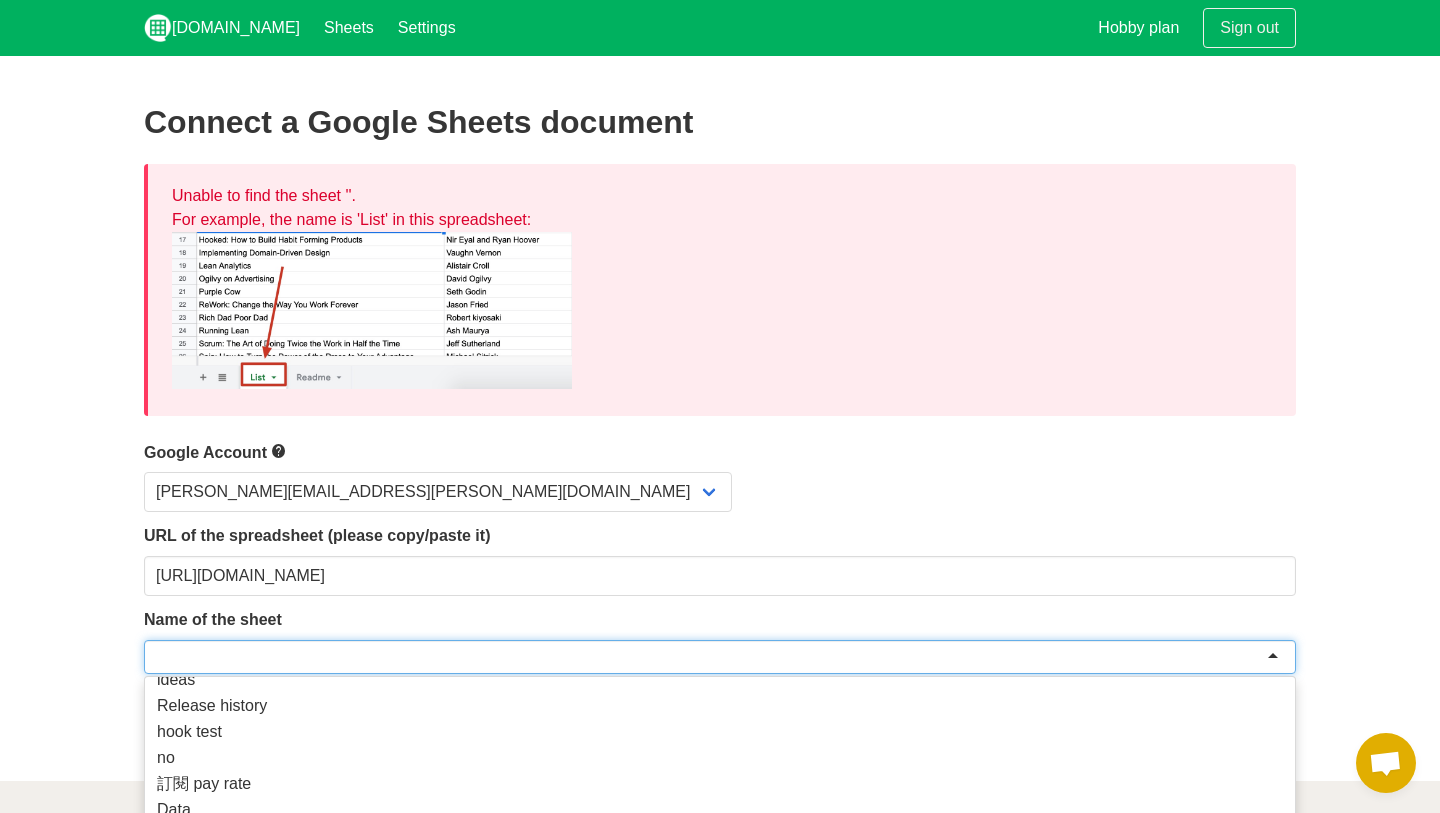 scroll, scrollTop: 538, scrollLeft: 0, axis: vertical 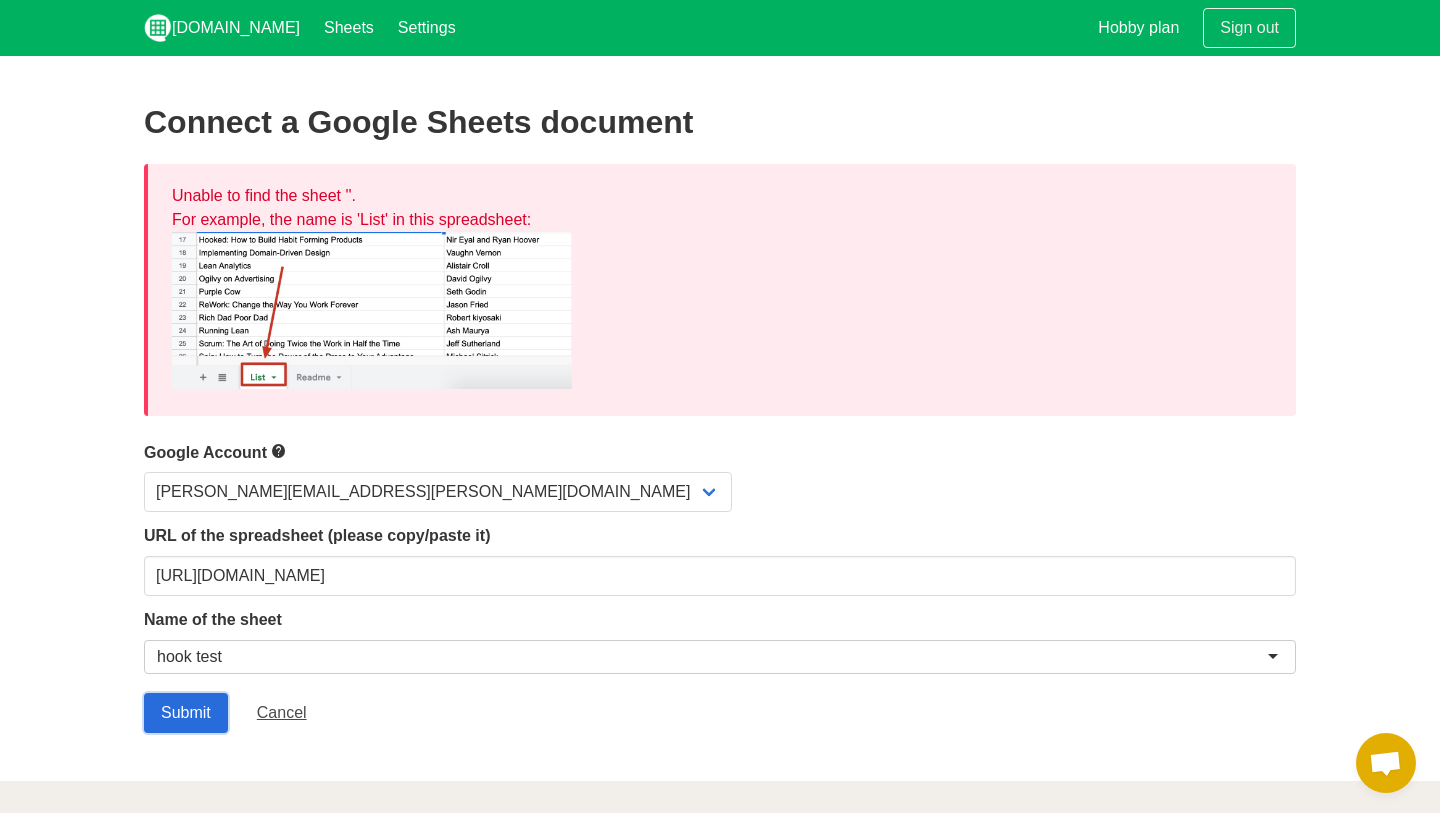 click on "Submit" at bounding box center [186, 713] 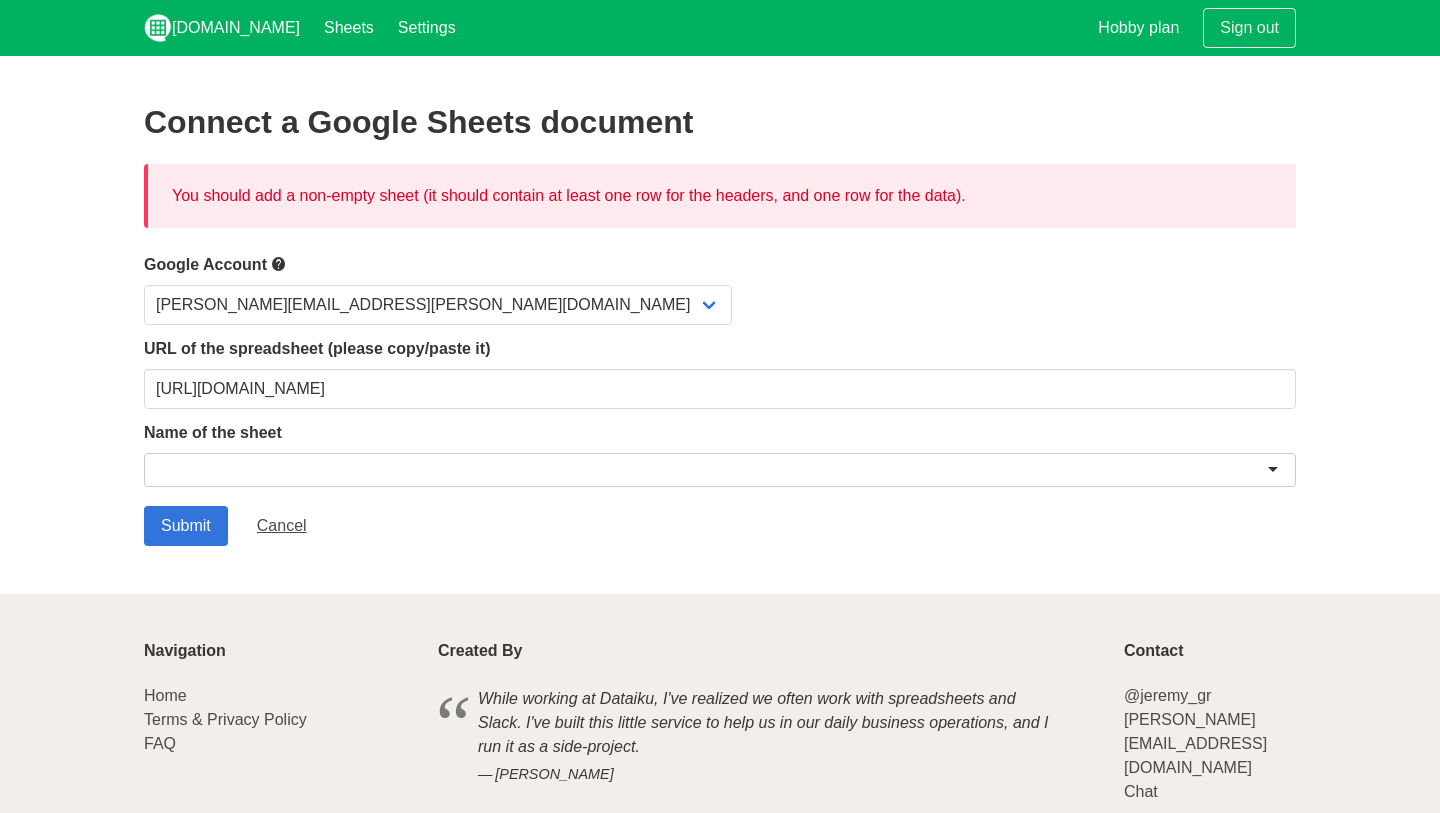 scroll, scrollTop: 0, scrollLeft: 0, axis: both 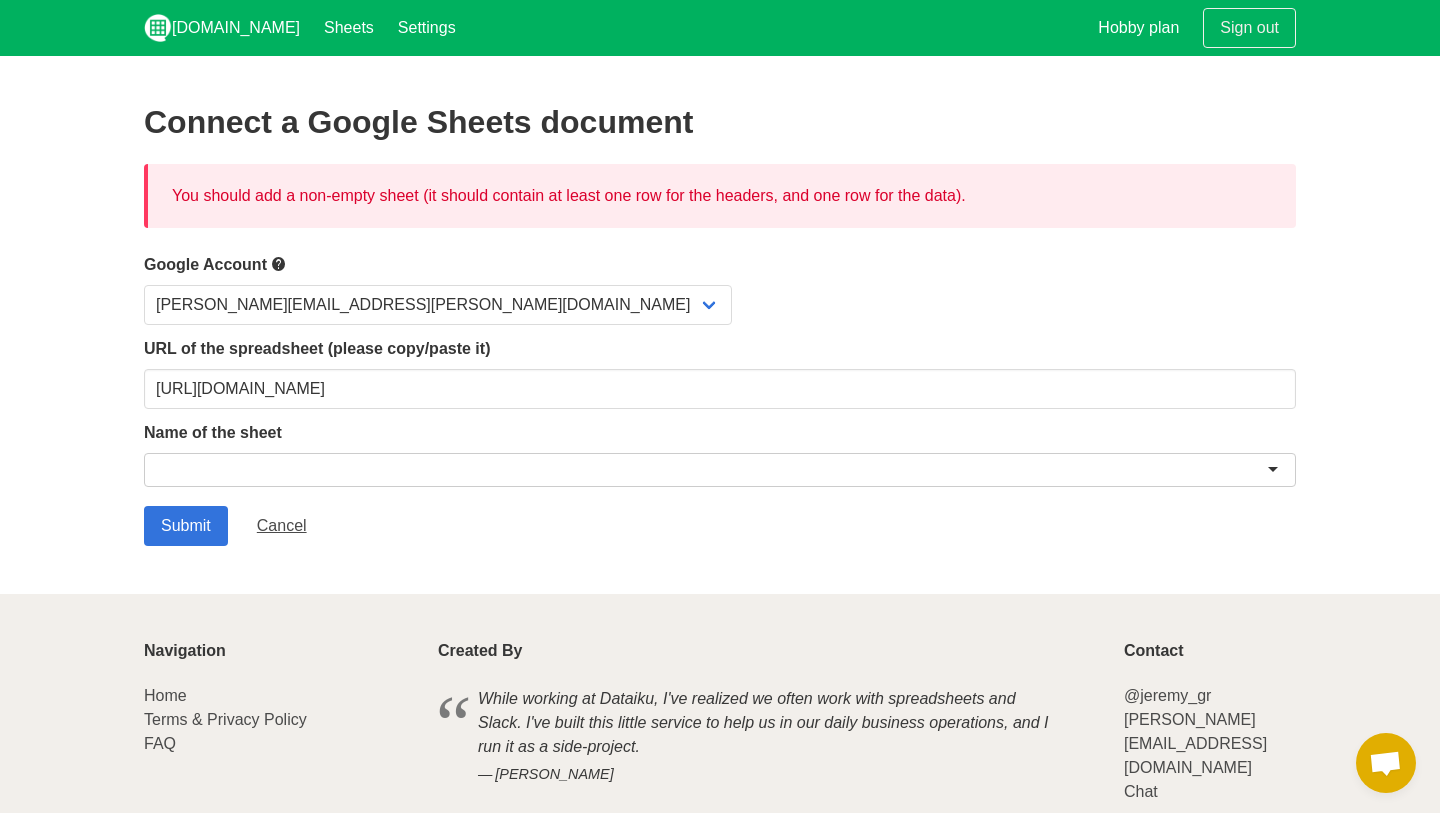 click at bounding box center (720, 473) 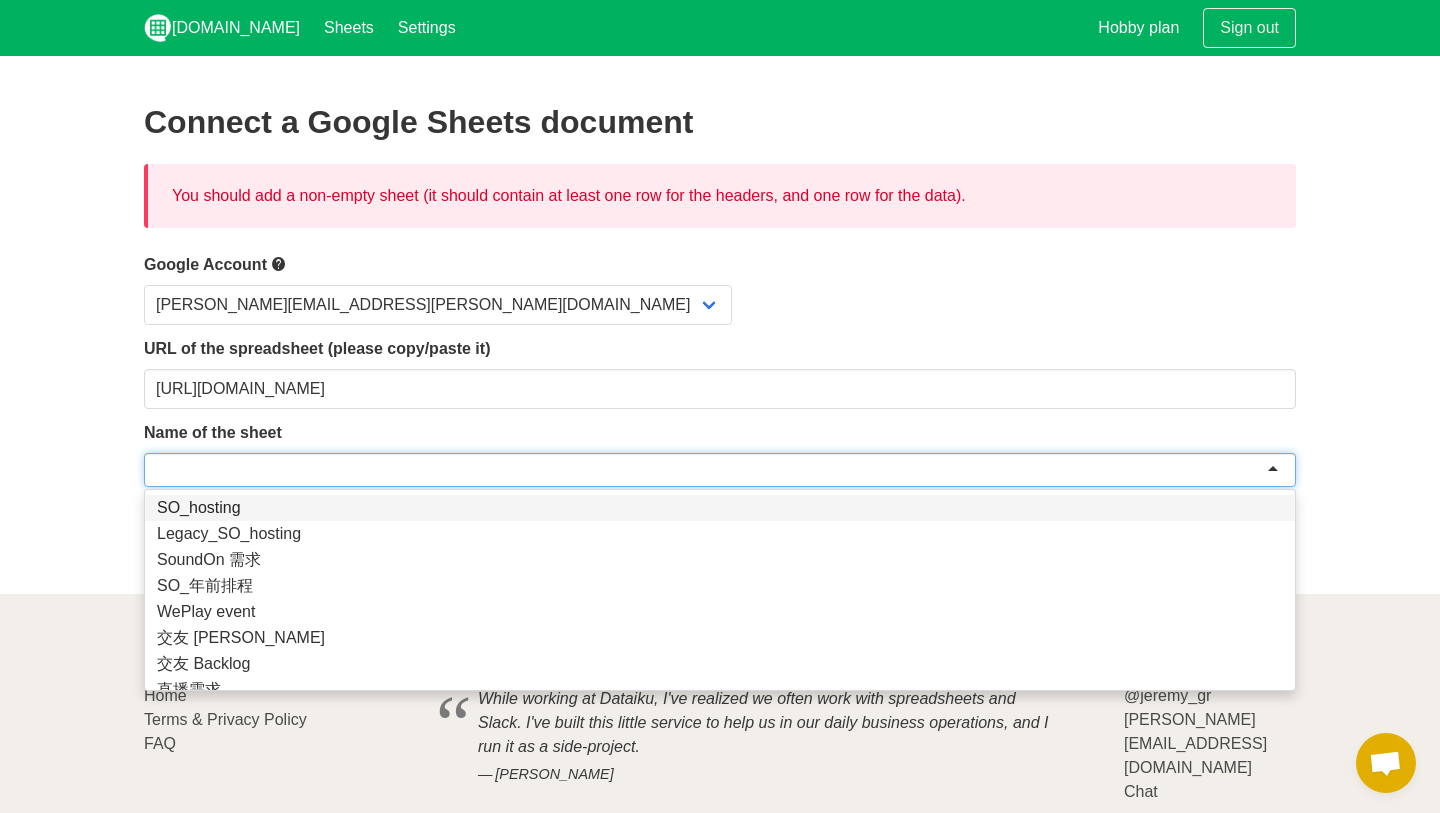 click at bounding box center [720, 470] 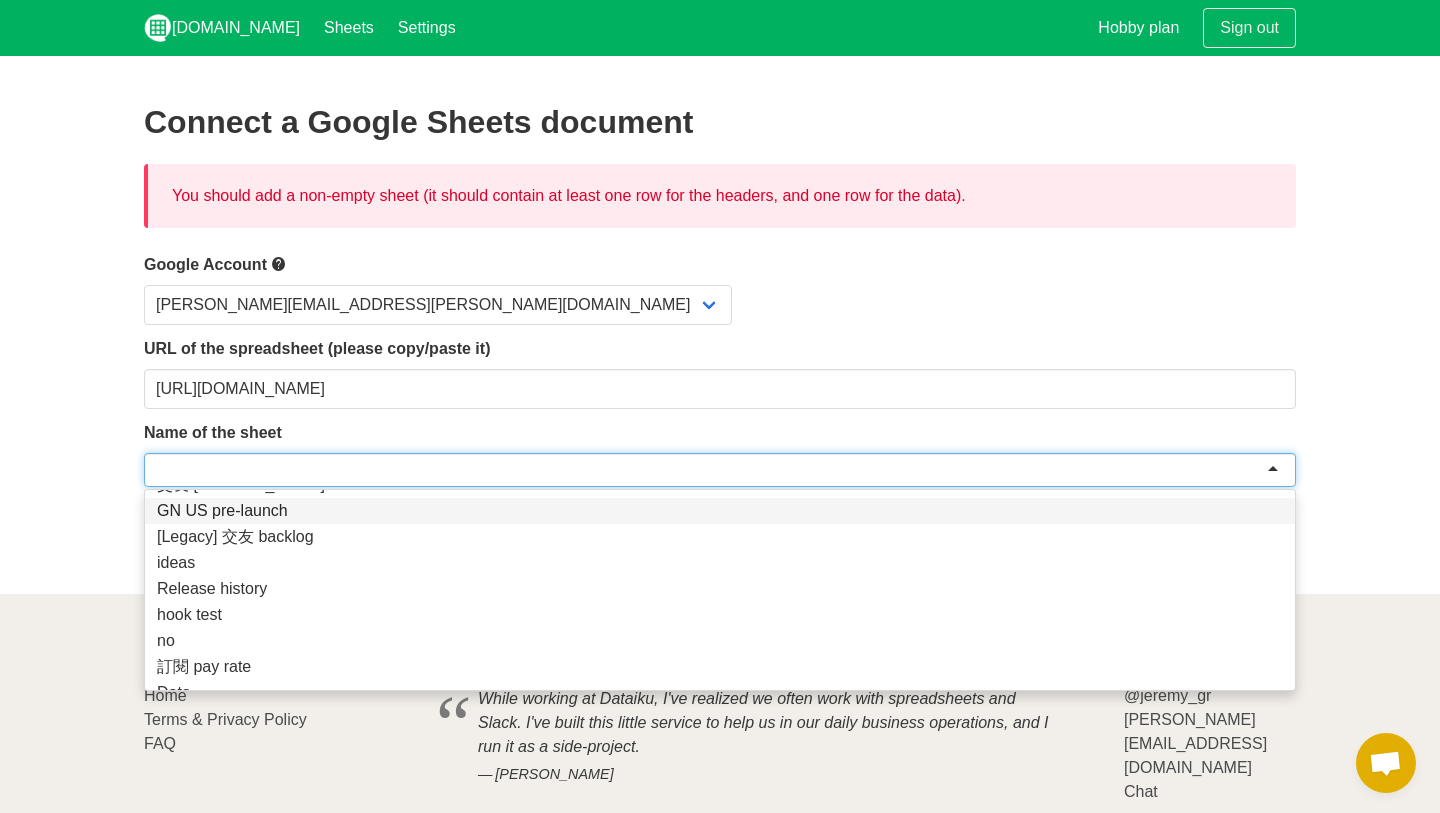 scroll, scrollTop: 484, scrollLeft: 0, axis: vertical 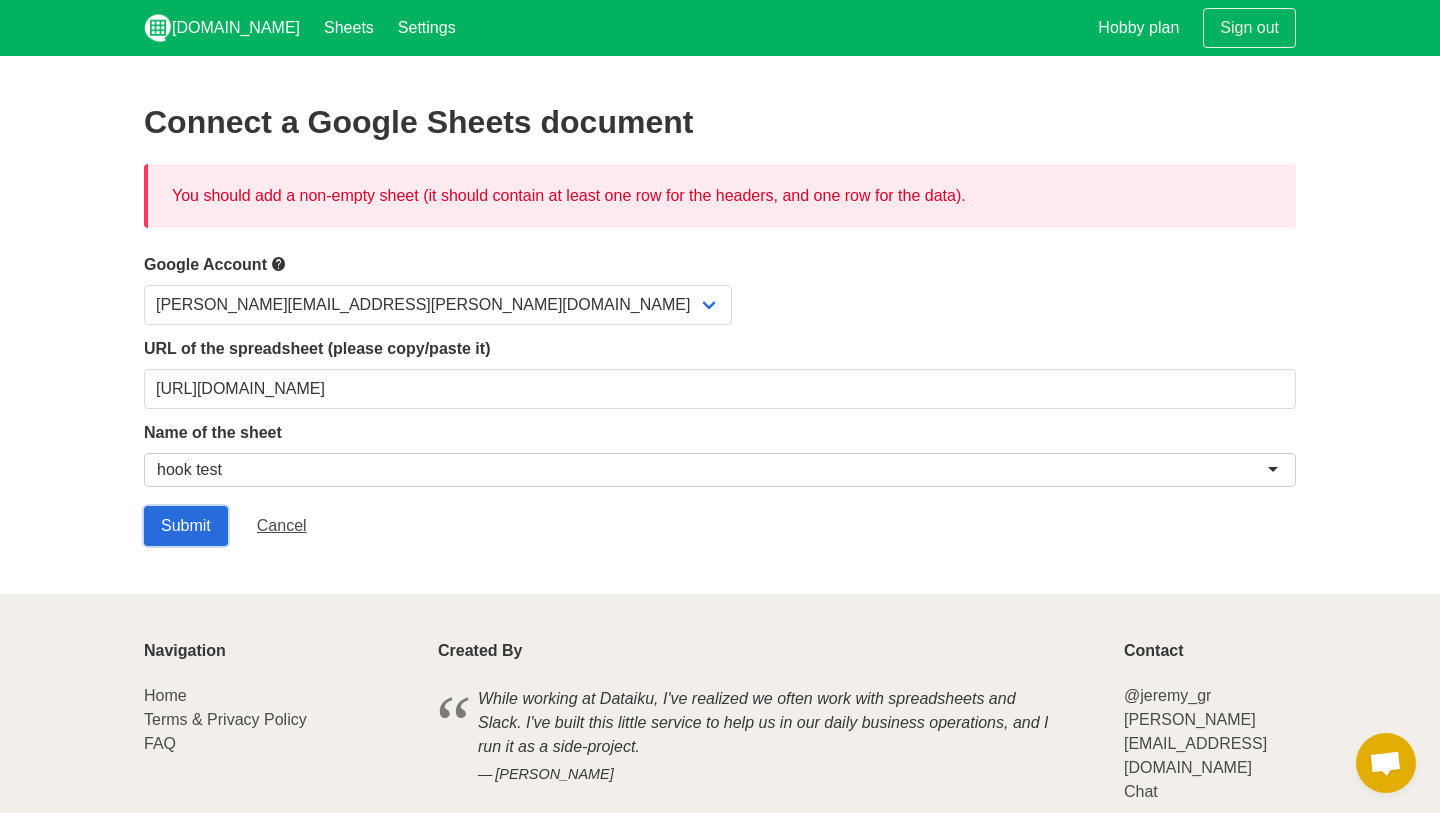 click on "Submit" at bounding box center [186, 526] 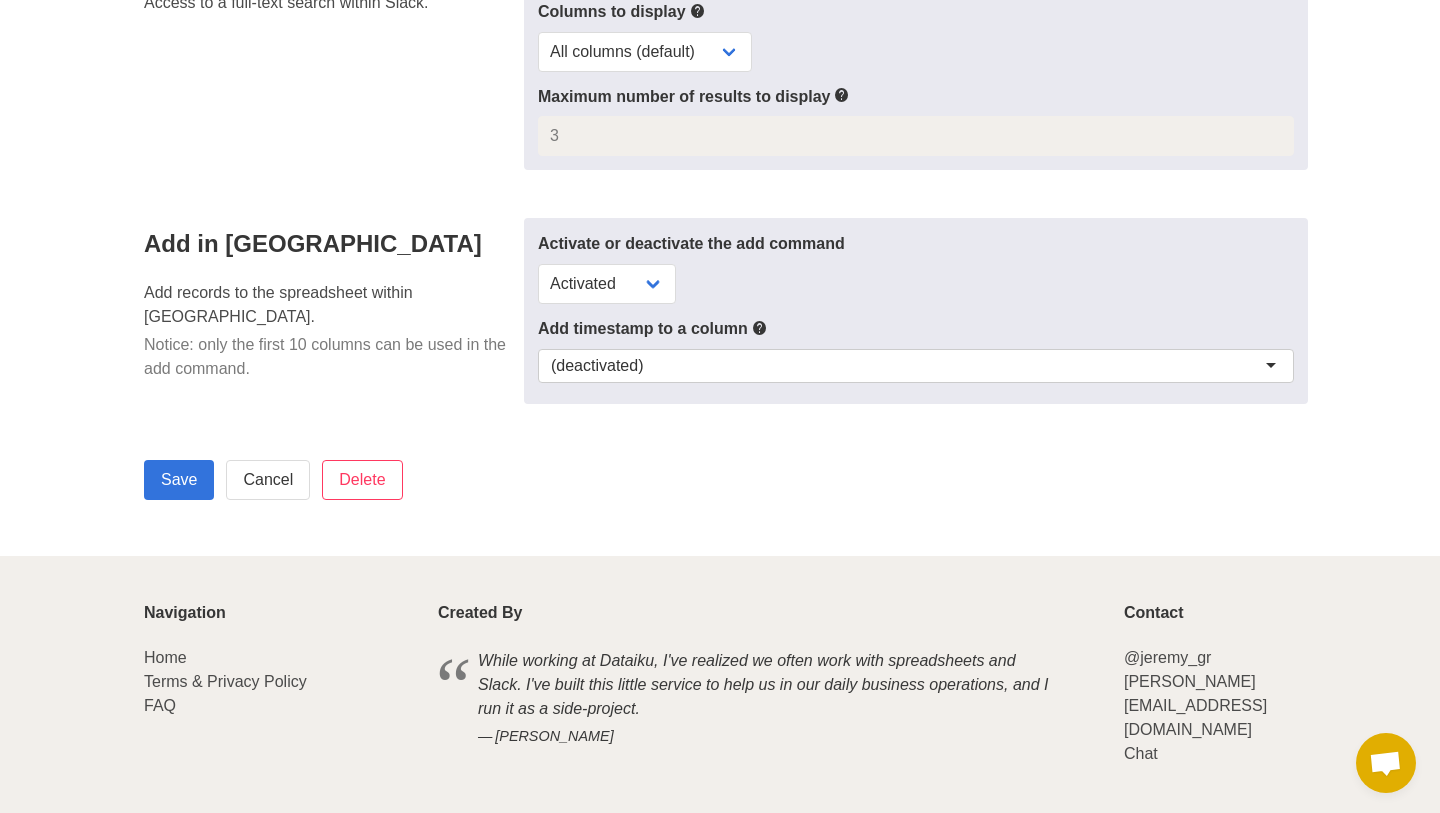scroll, scrollTop: 1250, scrollLeft: 0, axis: vertical 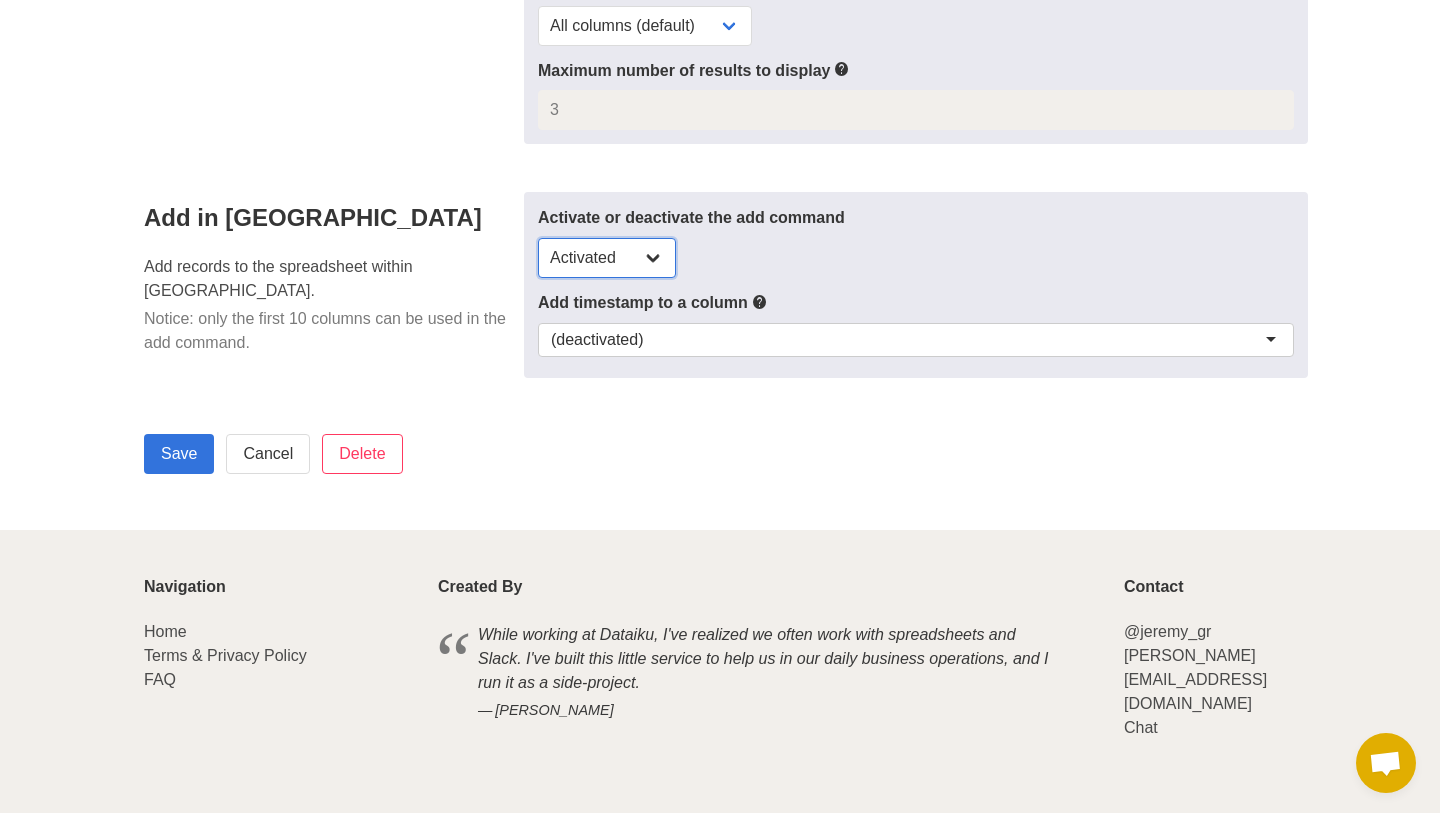 click on "Activated
Deactivated" at bounding box center [607, 258] 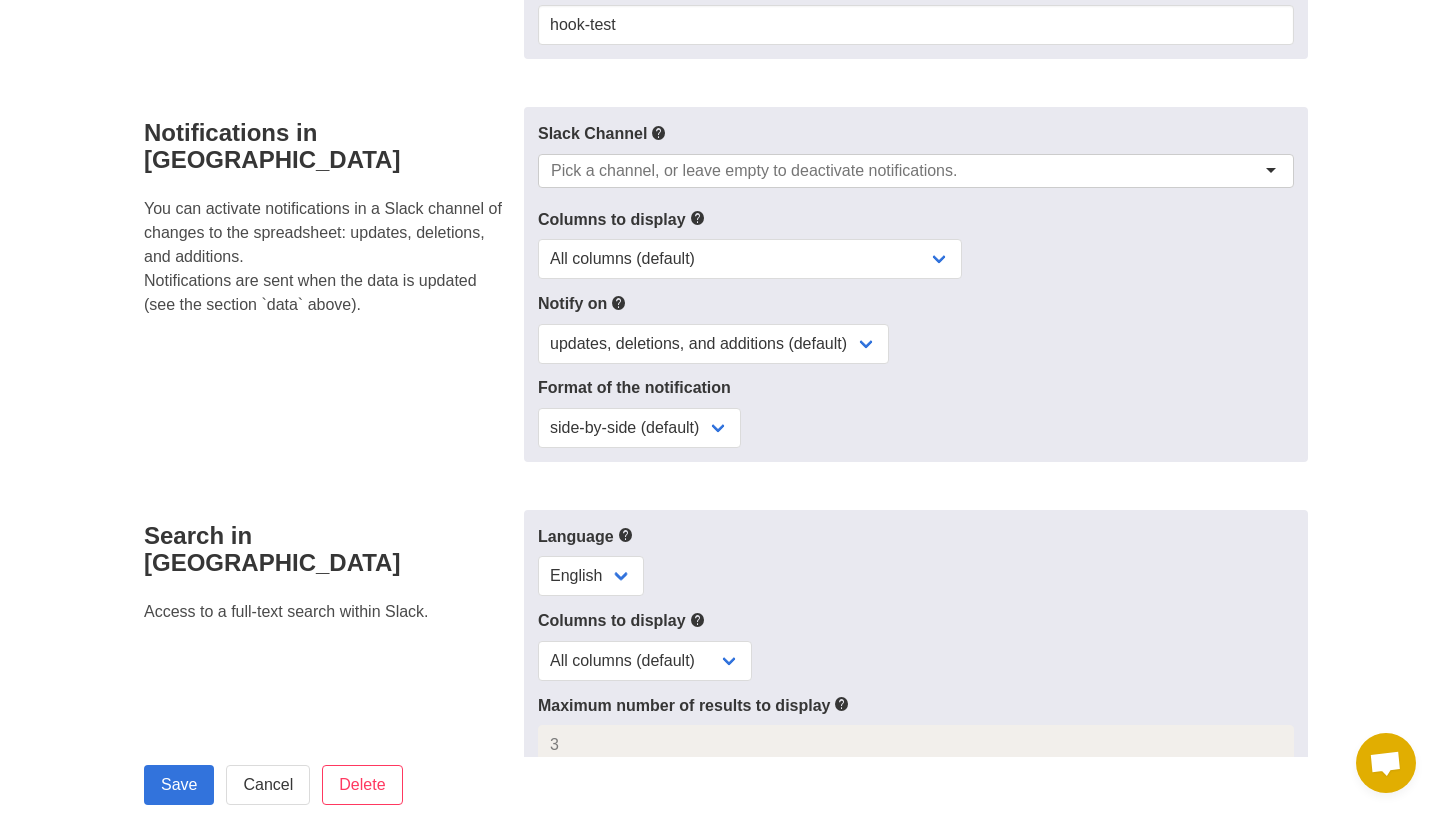 scroll, scrollTop: 0, scrollLeft: 0, axis: both 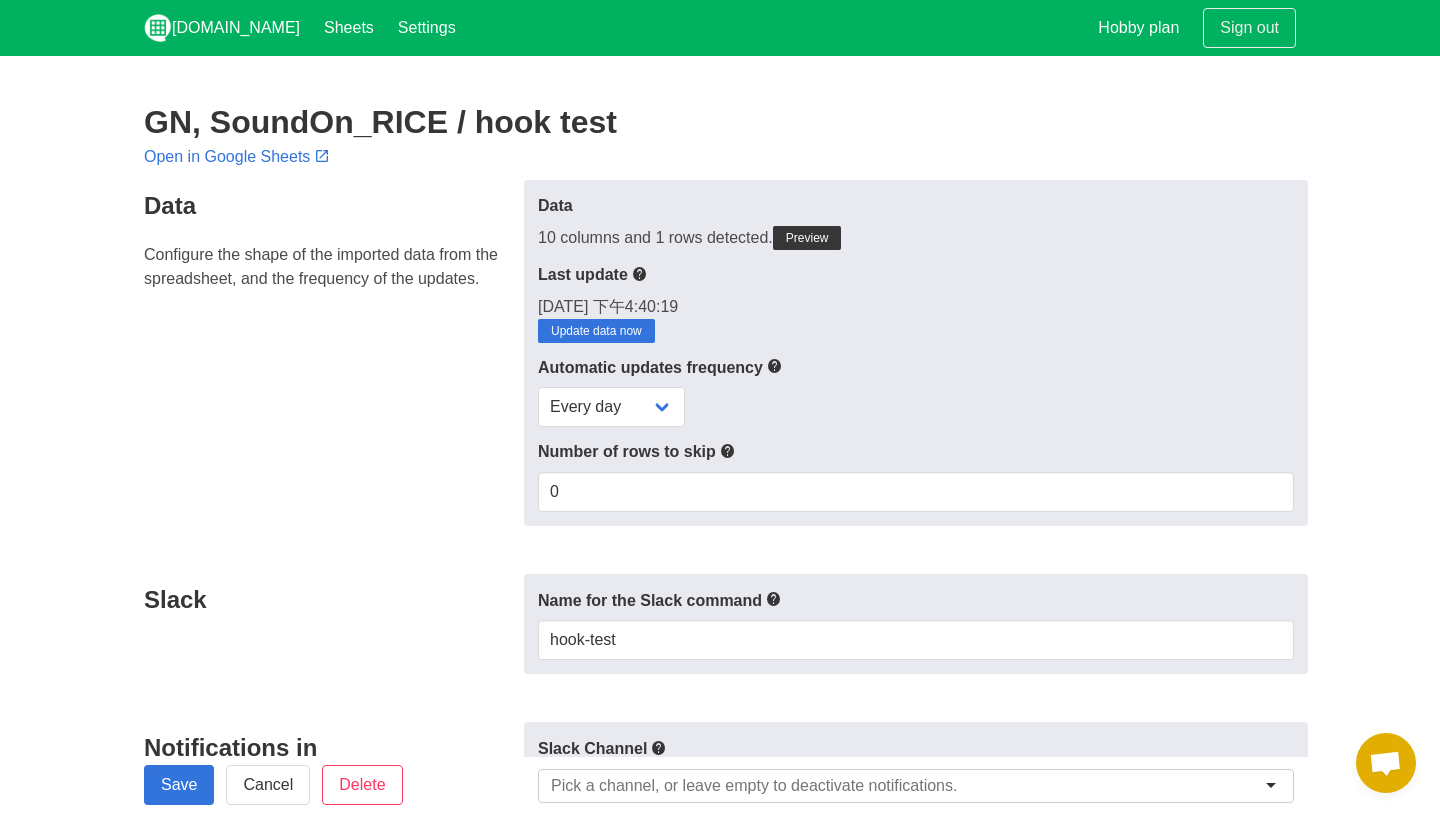 click on "10 columns and 1 rows detected.
Preview" at bounding box center [916, 238] 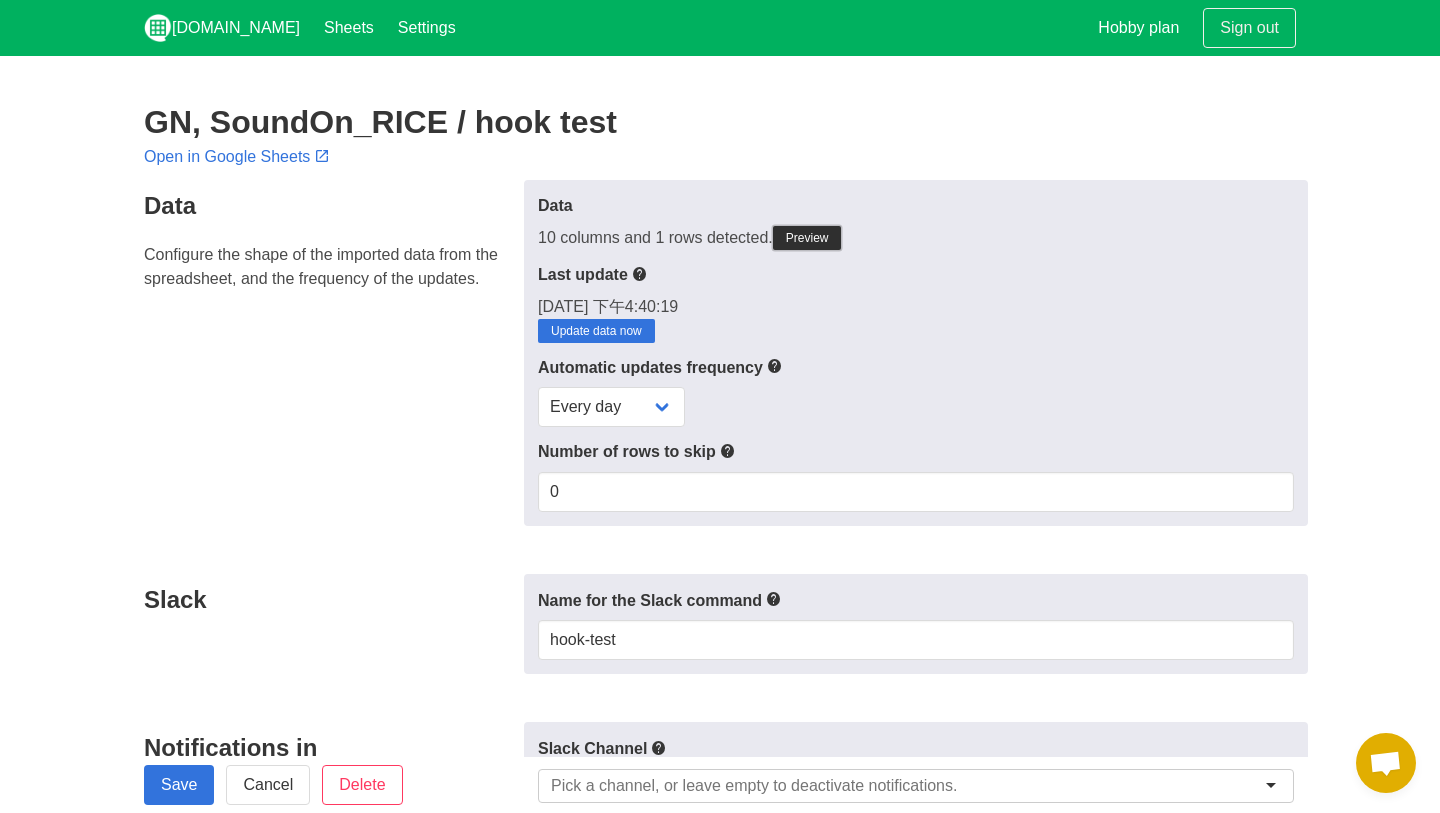 click on "Preview" at bounding box center [807, 238] 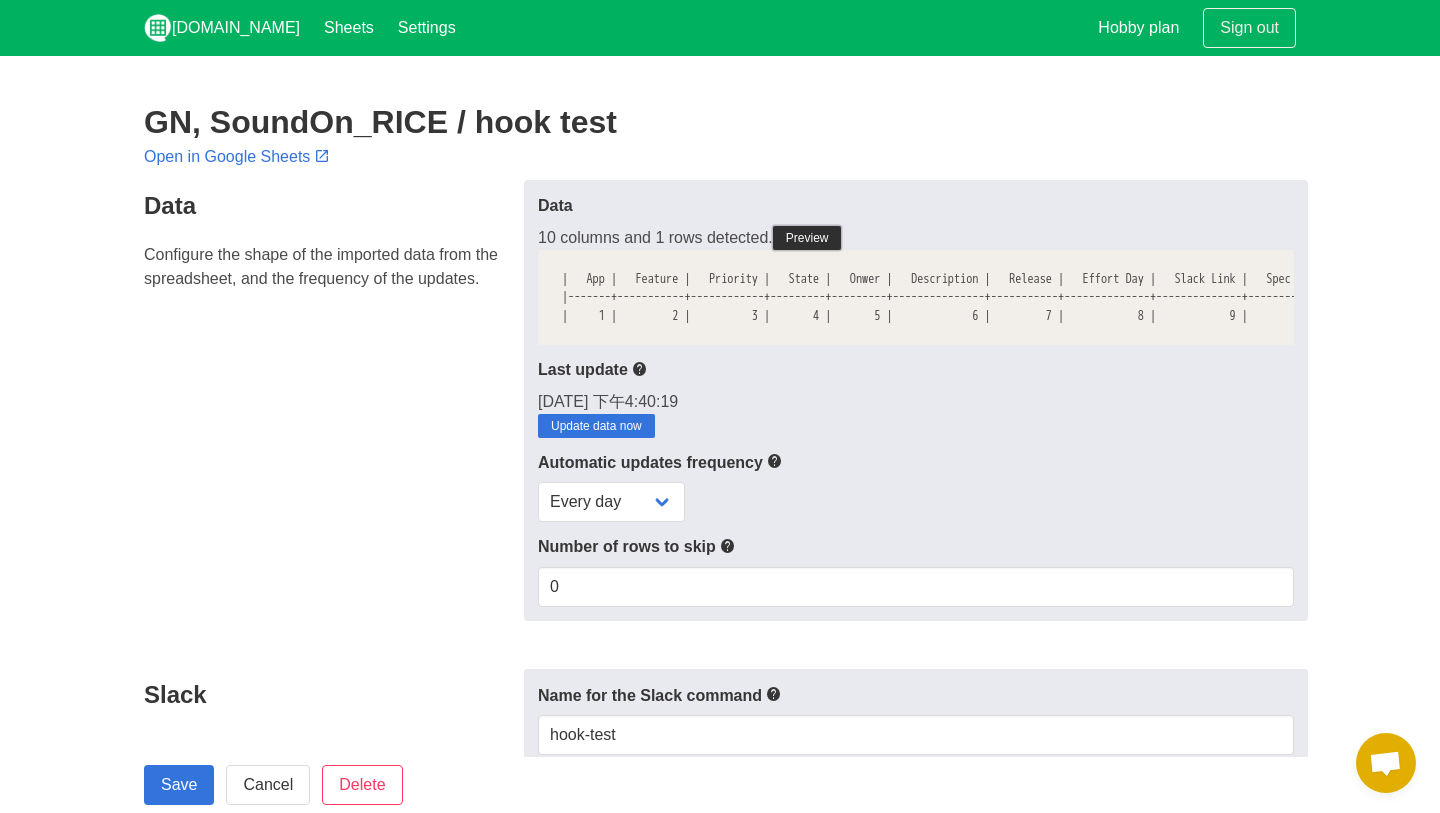 click on "Preview" at bounding box center [807, 238] 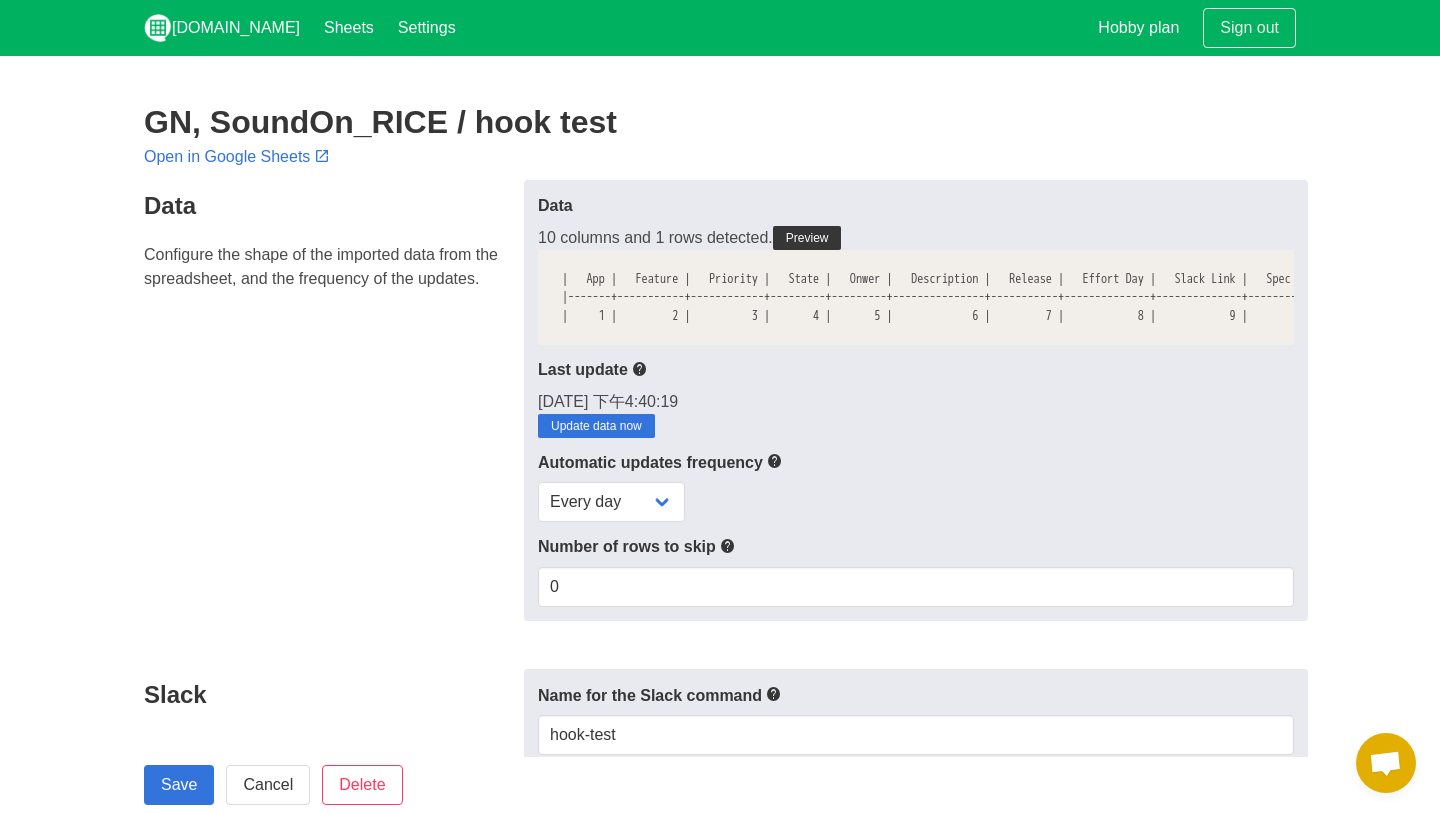 click on "Last update" at bounding box center (916, 369) 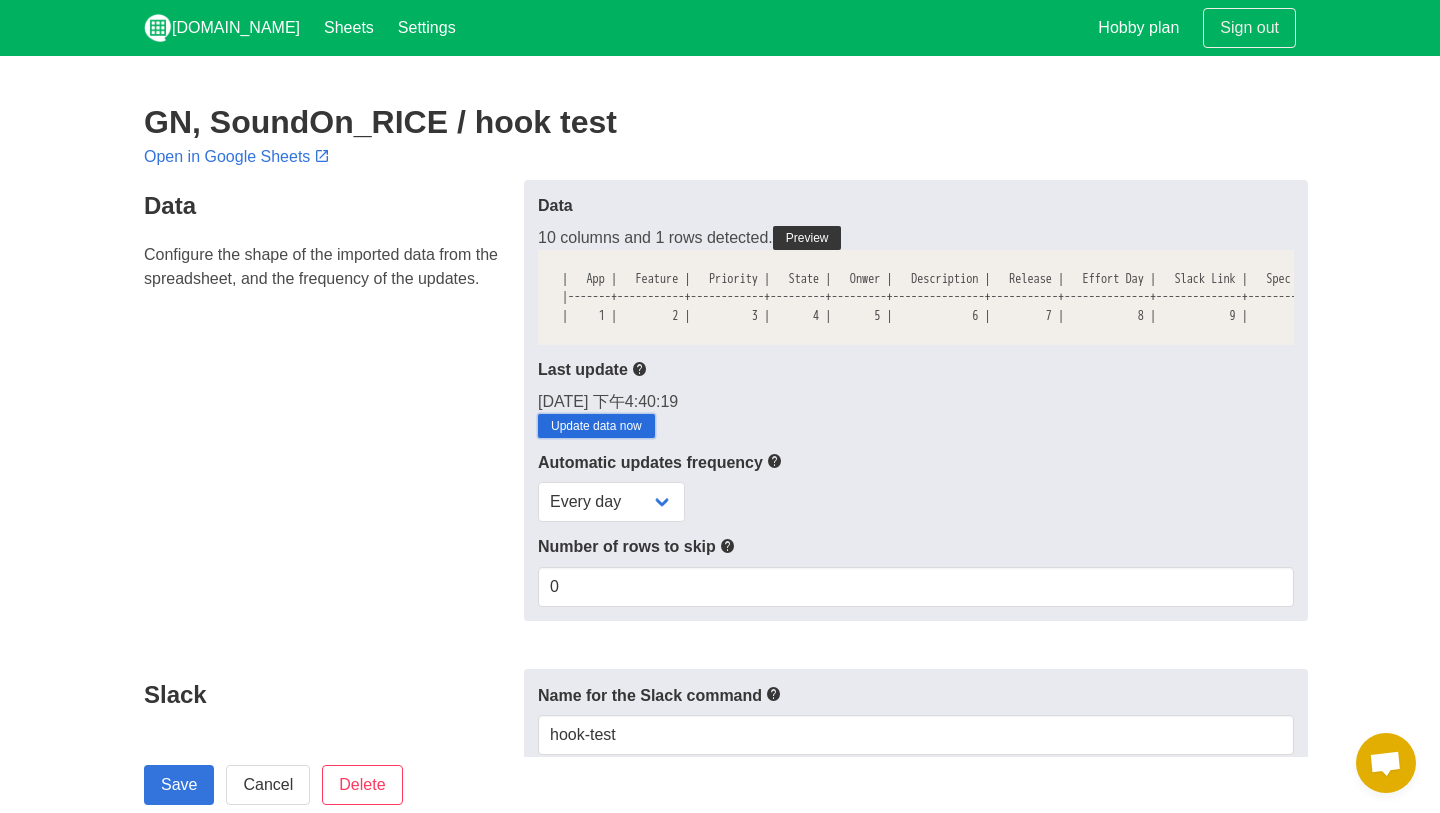 click on "Update data now" at bounding box center [596, 426] 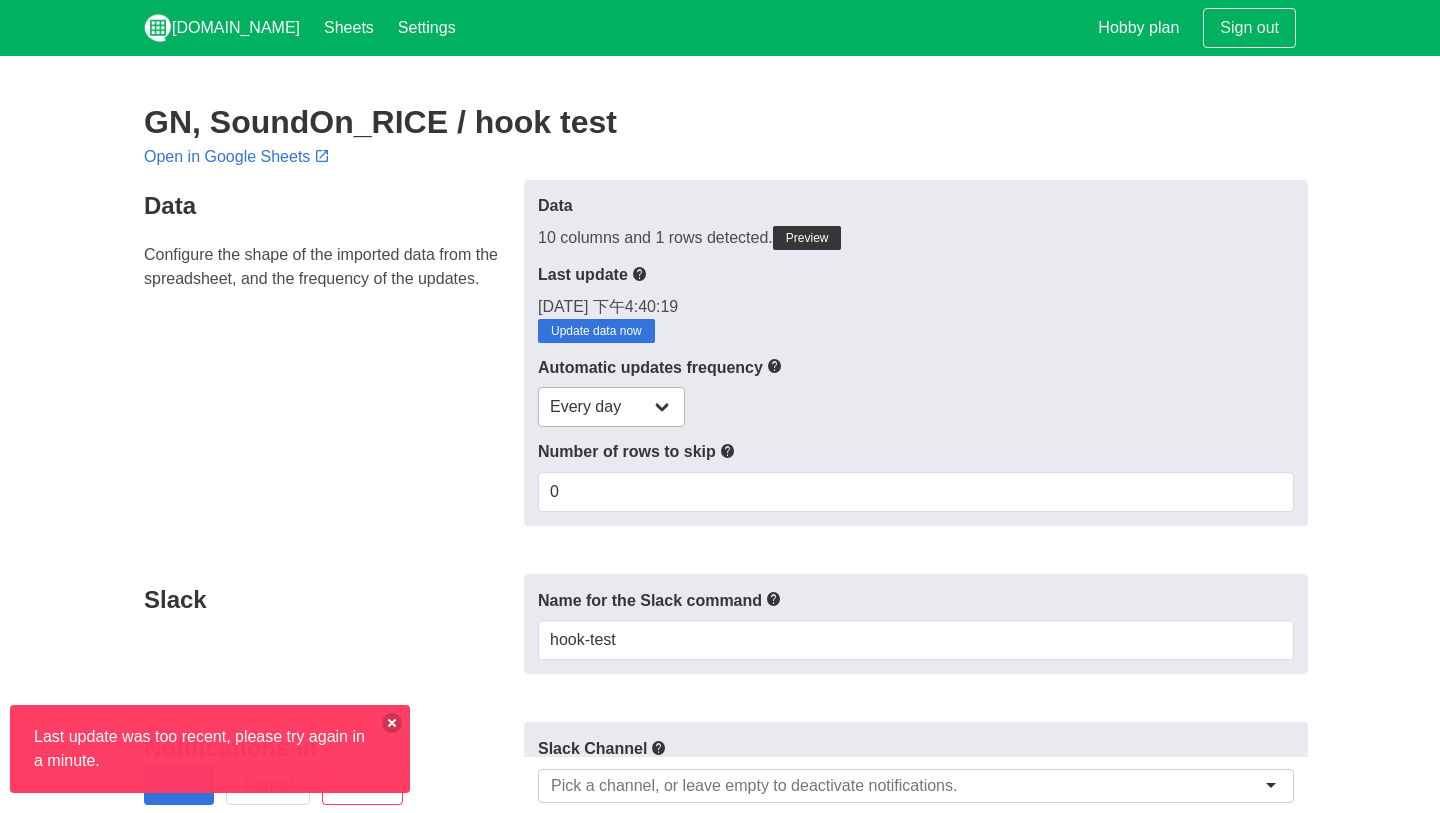 scroll, scrollTop: 0, scrollLeft: 0, axis: both 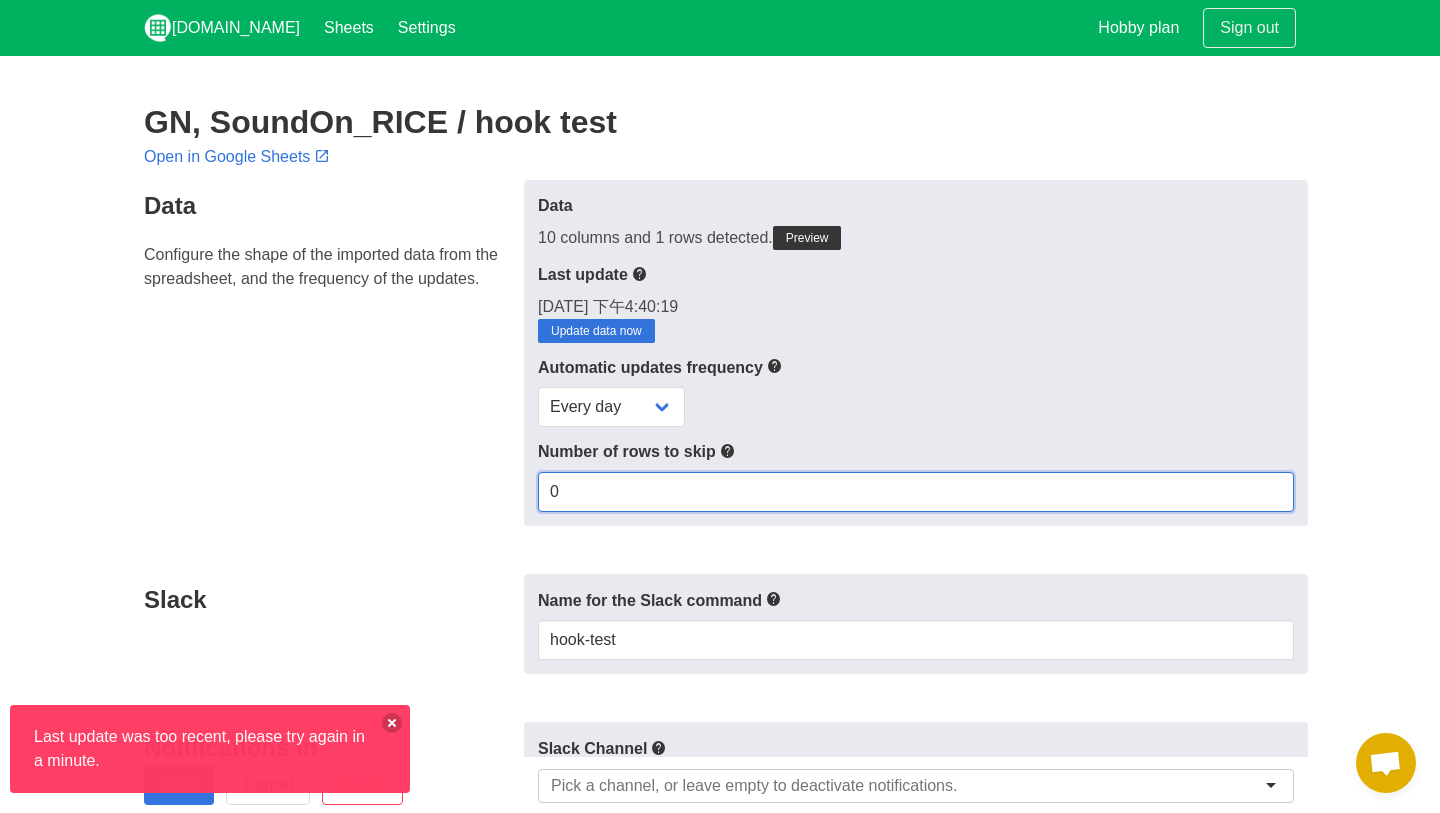 click on "0" at bounding box center (916, 492) 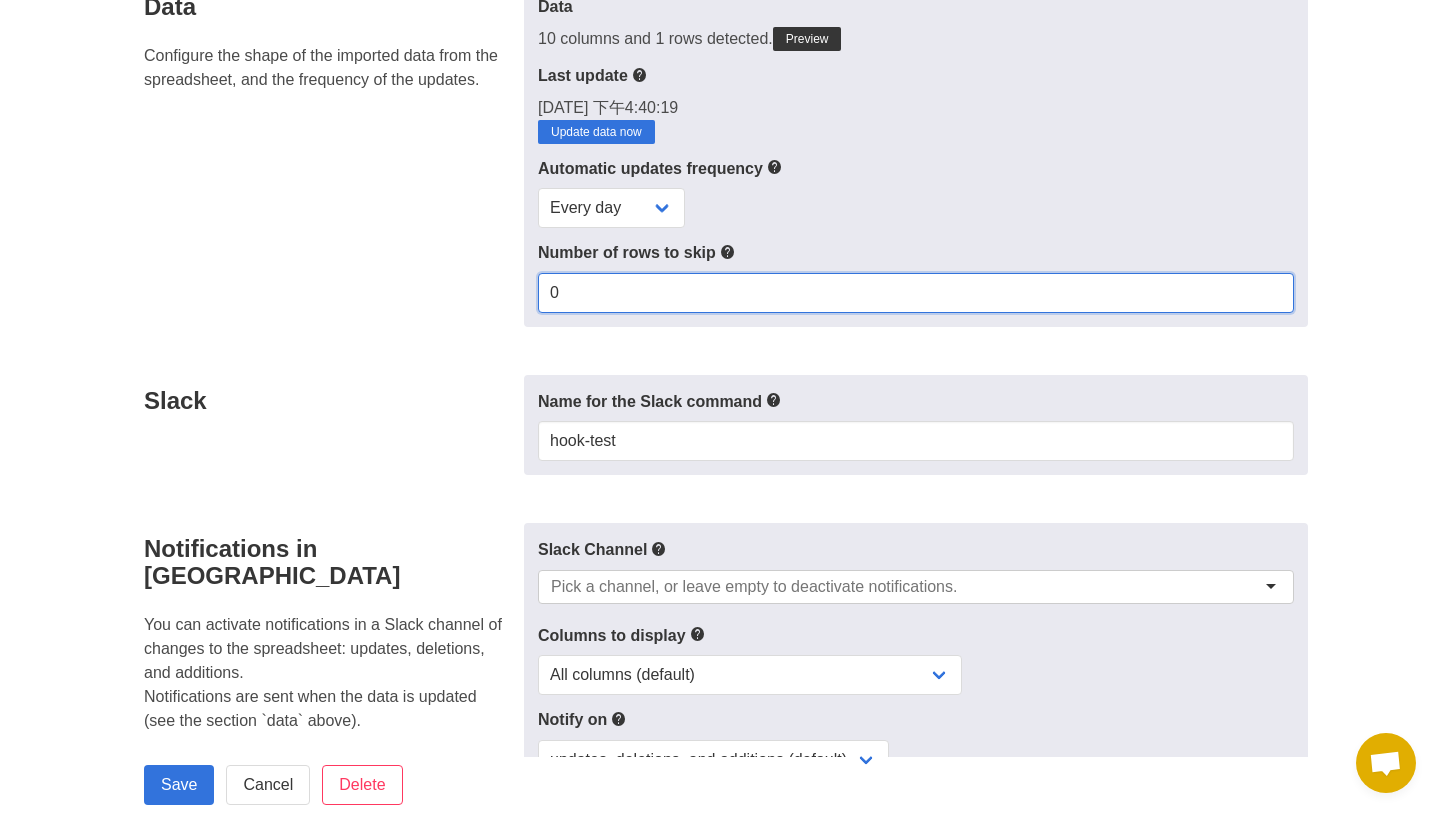 scroll, scrollTop: 200, scrollLeft: 0, axis: vertical 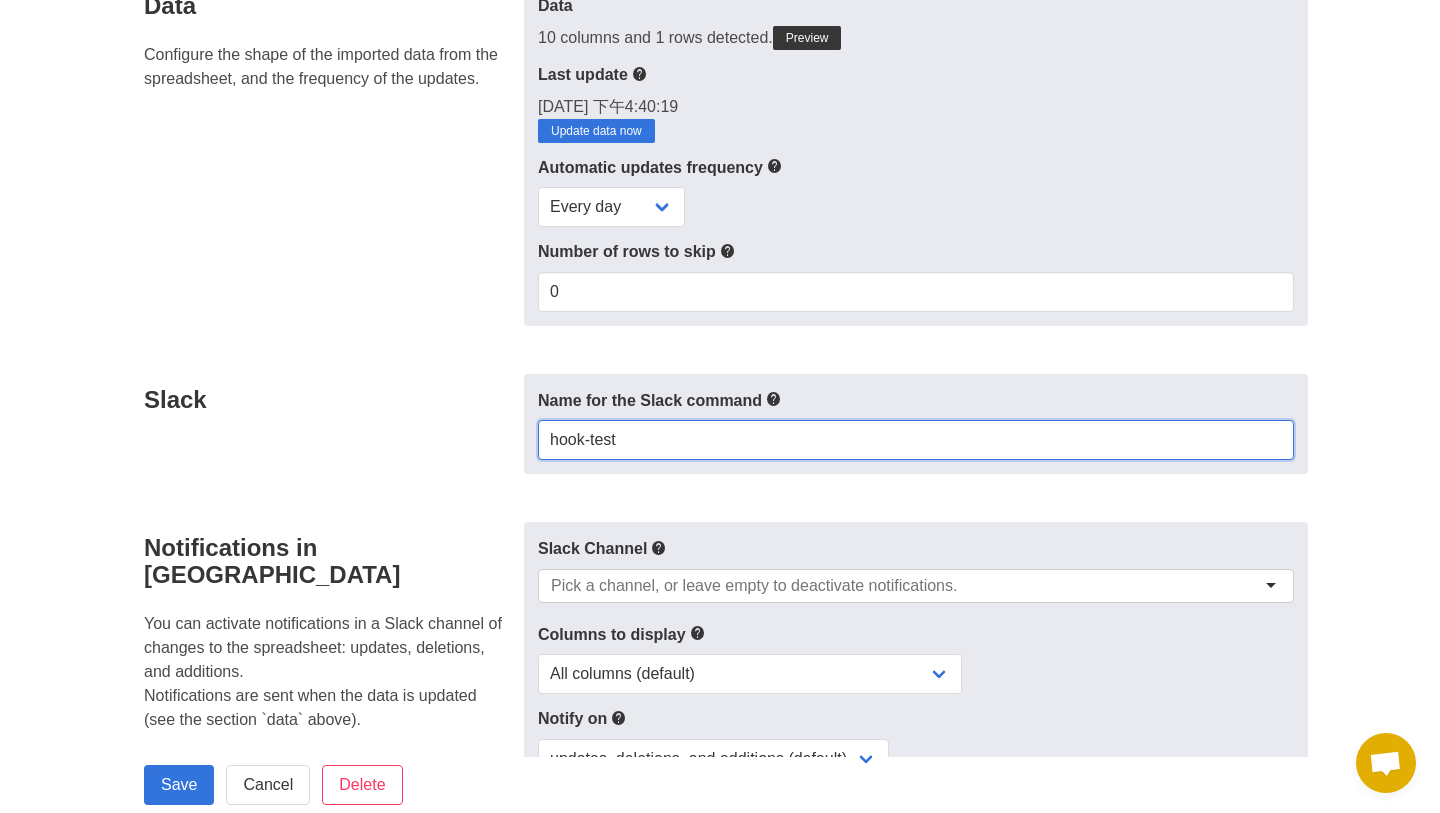 click on "hook-test" at bounding box center [916, 440] 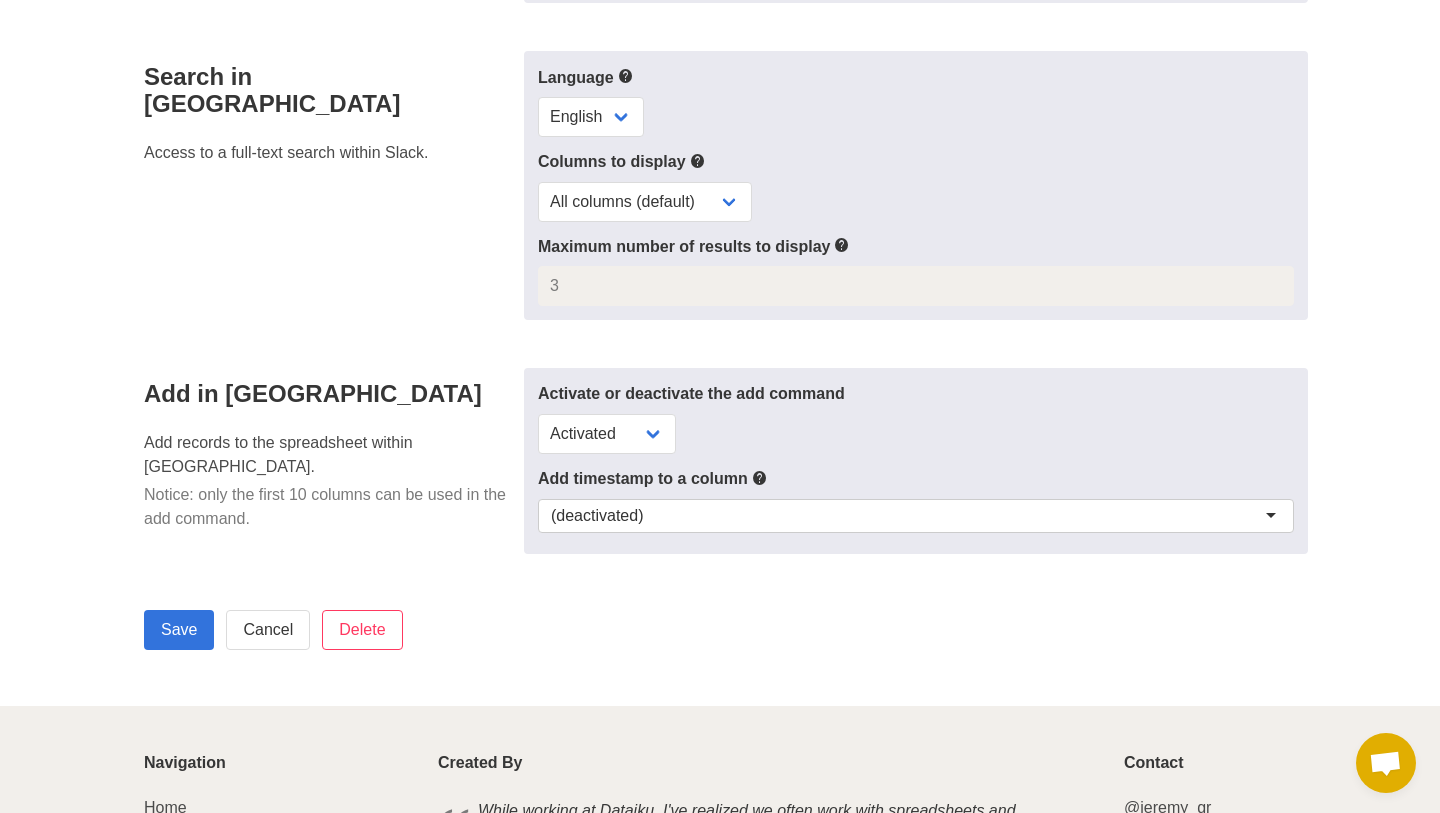 scroll, scrollTop: 1081, scrollLeft: 0, axis: vertical 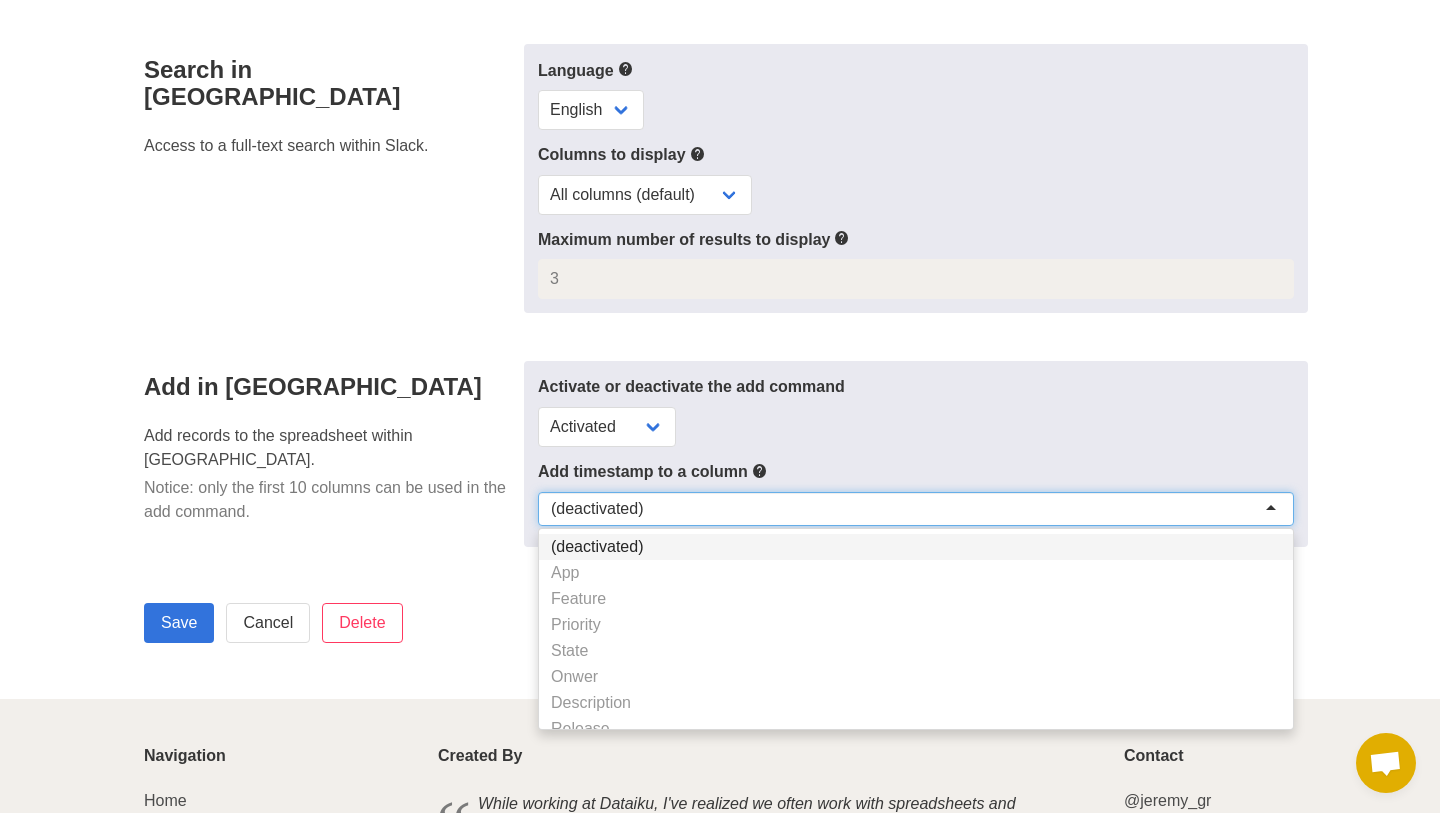 click on "(deactivated)" at bounding box center [916, 509] 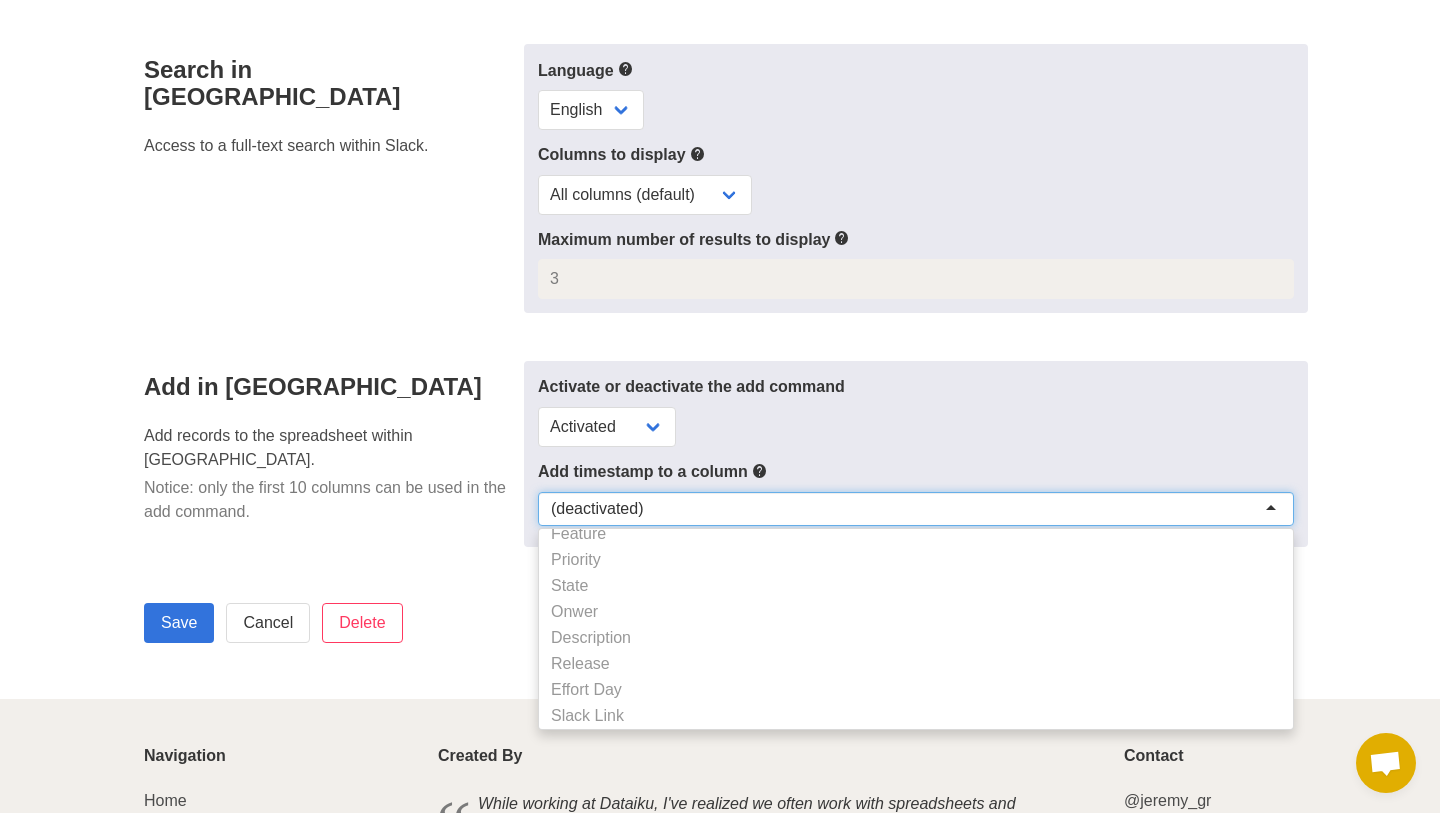 scroll, scrollTop: 0, scrollLeft: 0, axis: both 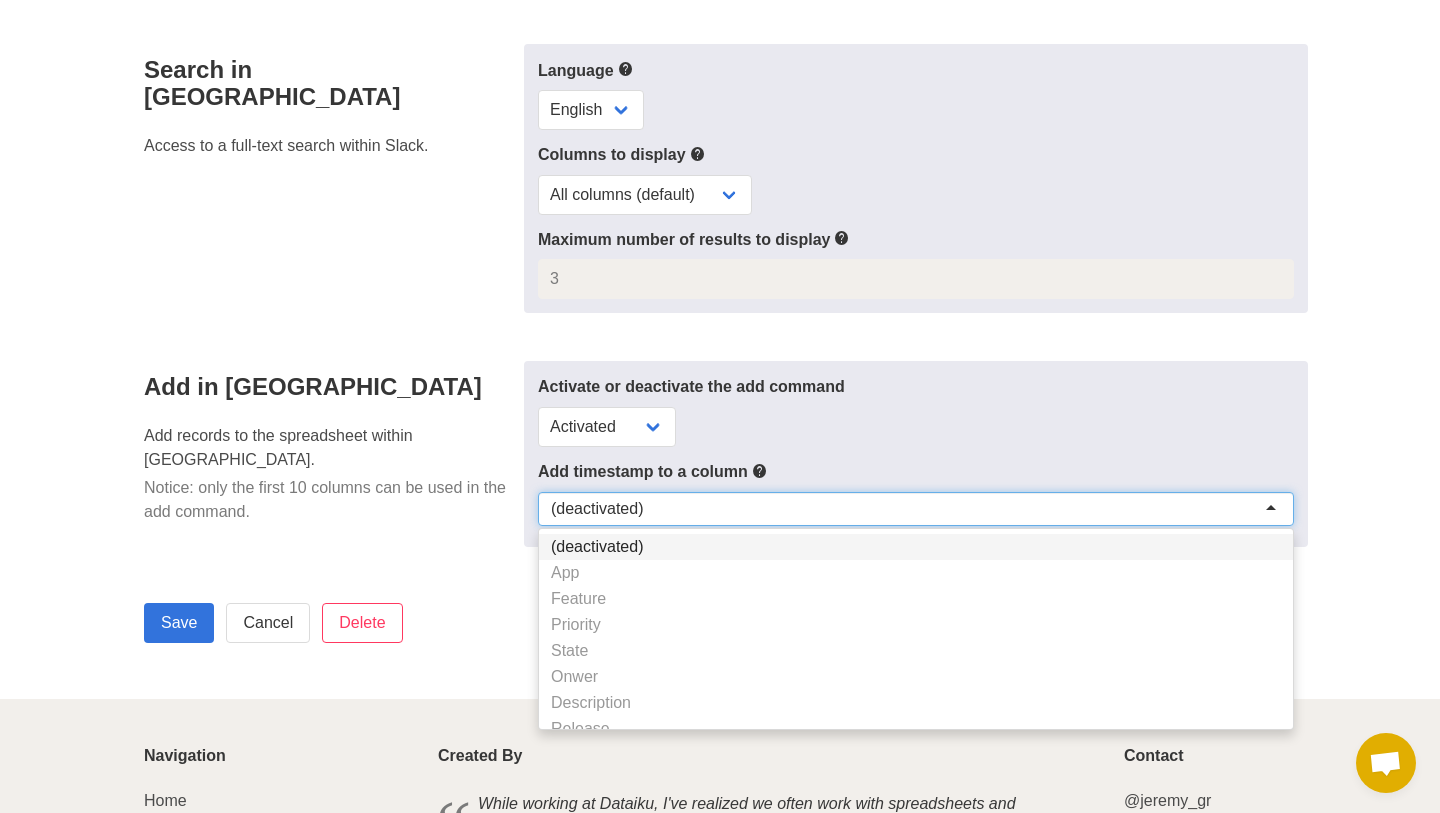 click on "Data
Configure the shape of the imported data from the spreadsheet, and the frequency of the updates.
Data
10 columns and 1 rows detected.
Preview
Last update
2025/7/29 下午4:40:19 Update data now
Automatic updates frequency
0 Slack 3" at bounding box center (720, -125) 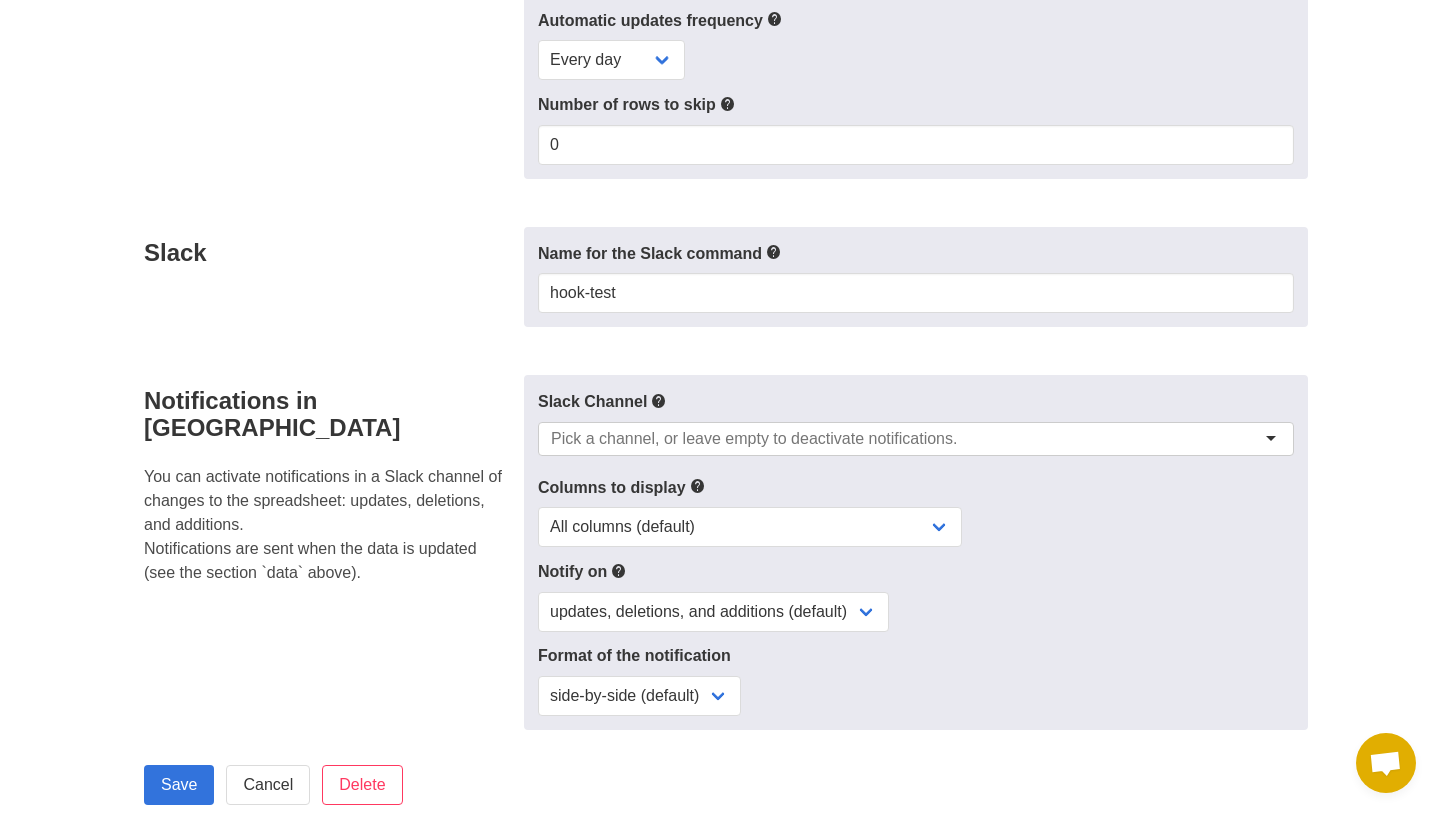 scroll, scrollTop: 262, scrollLeft: 0, axis: vertical 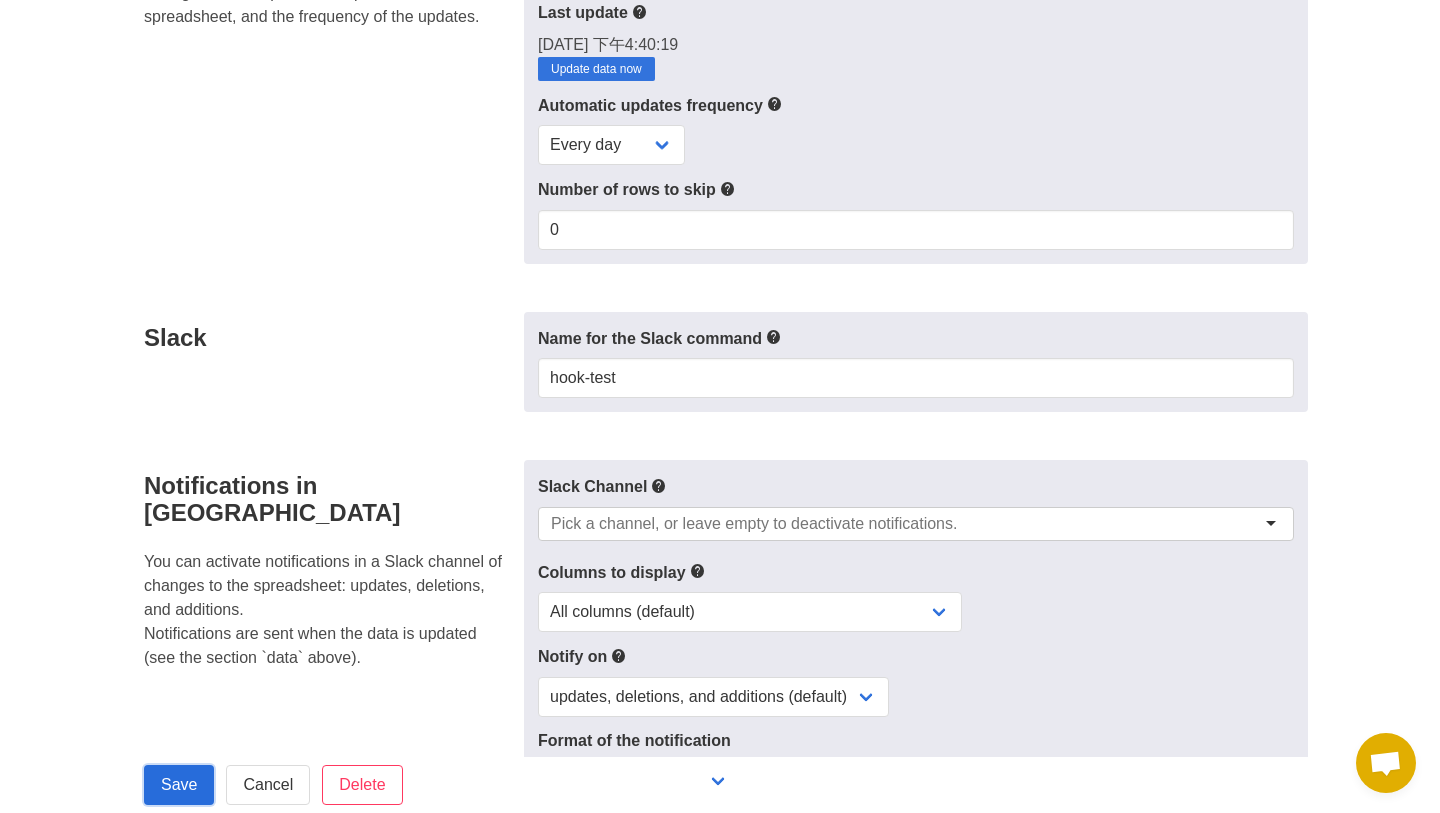click on "Save" at bounding box center [179, 785] 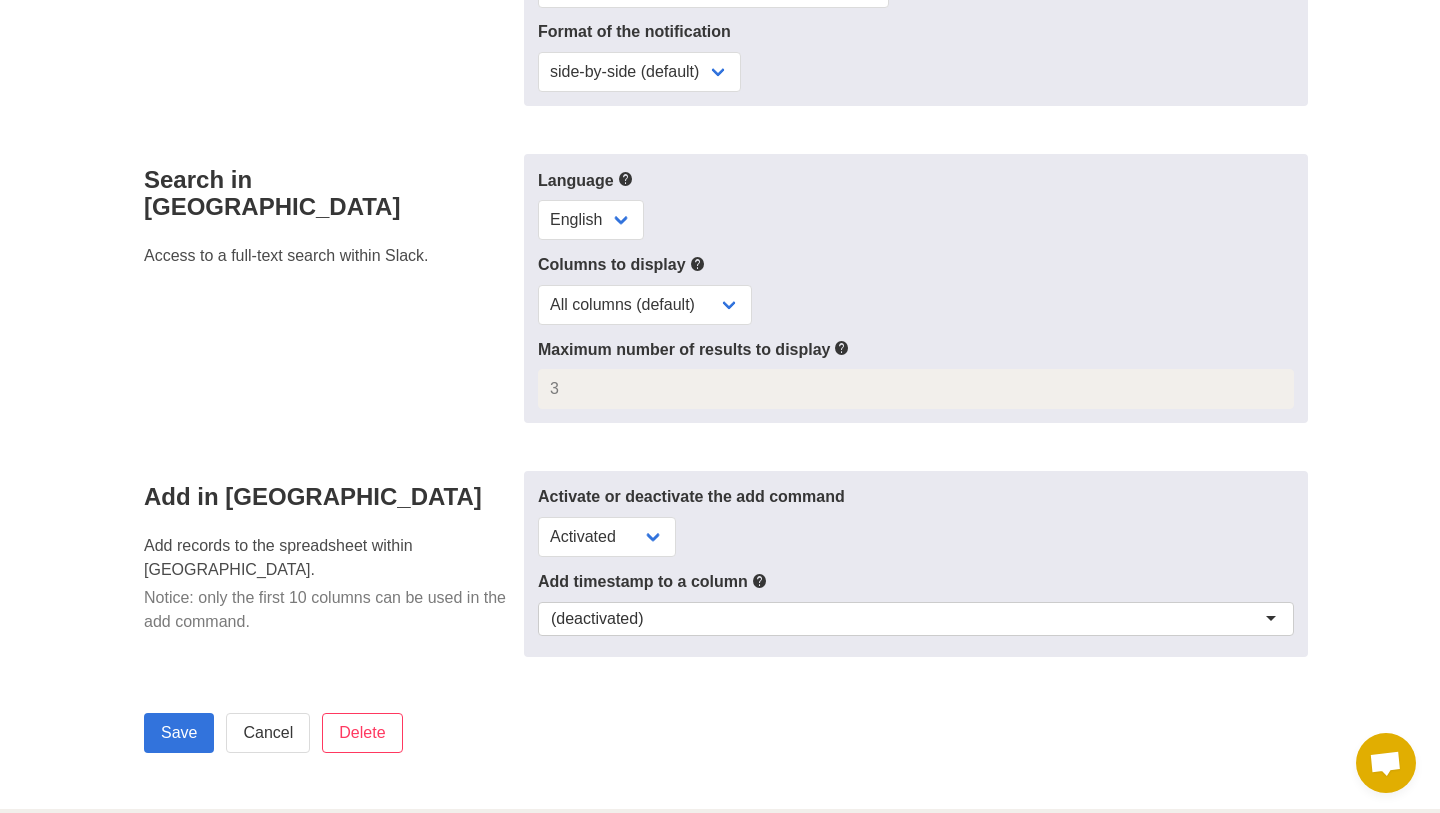 scroll, scrollTop: 969, scrollLeft: 0, axis: vertical 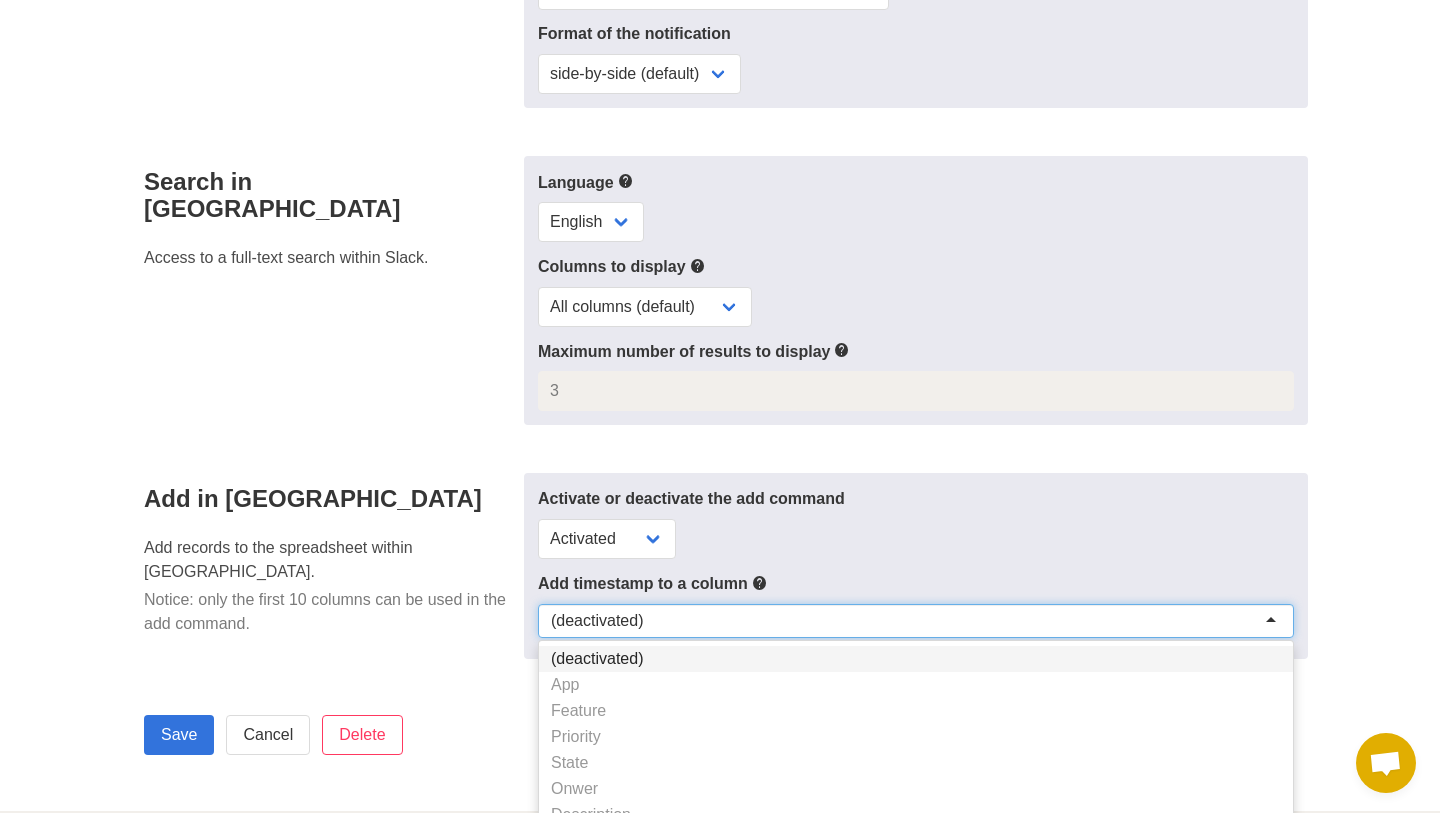click on "(deactivated)" at bounding box center (916, 621) 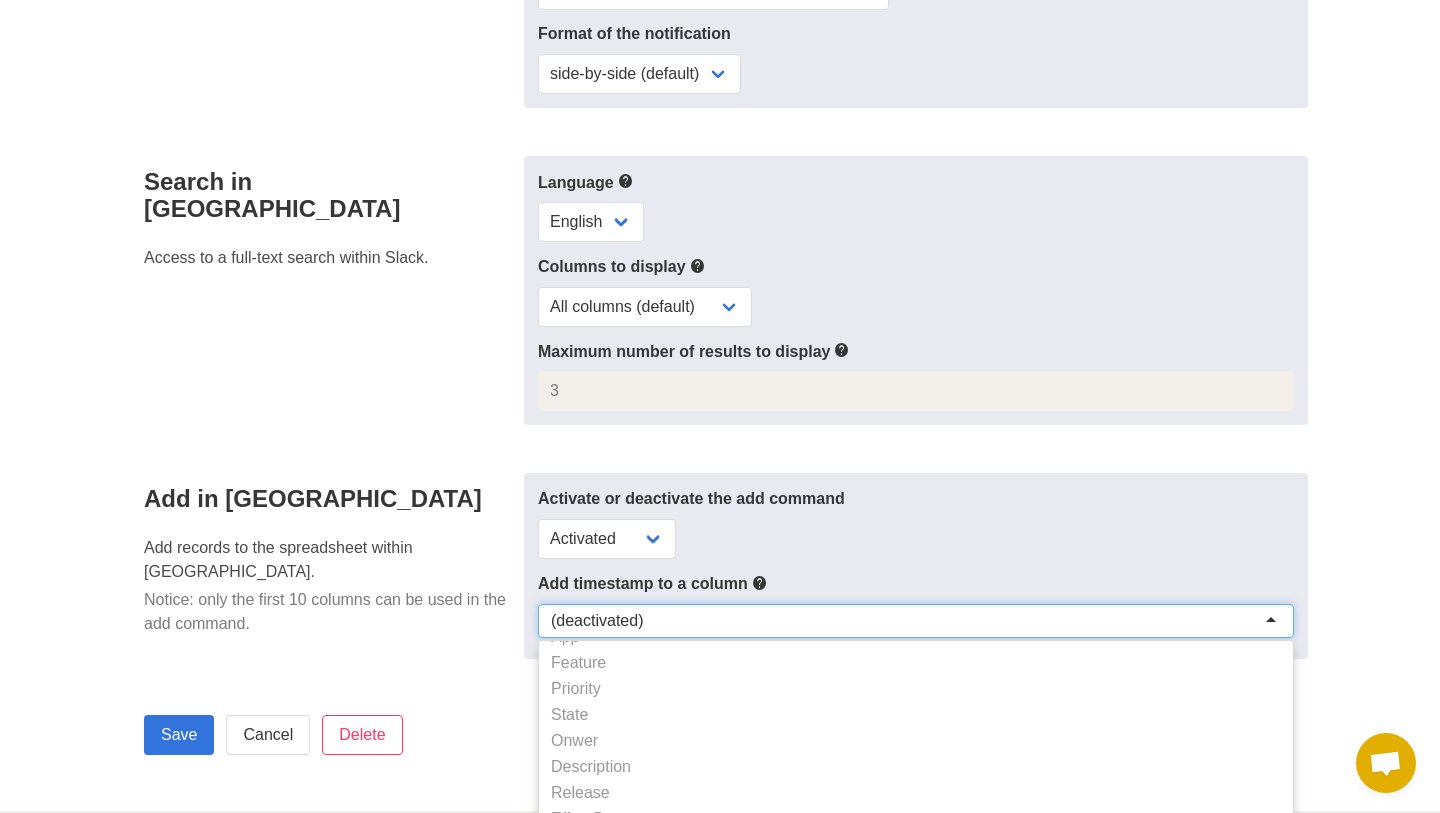 scroll, scrollTop: 96, scrollLeft: 0, axis: vertical 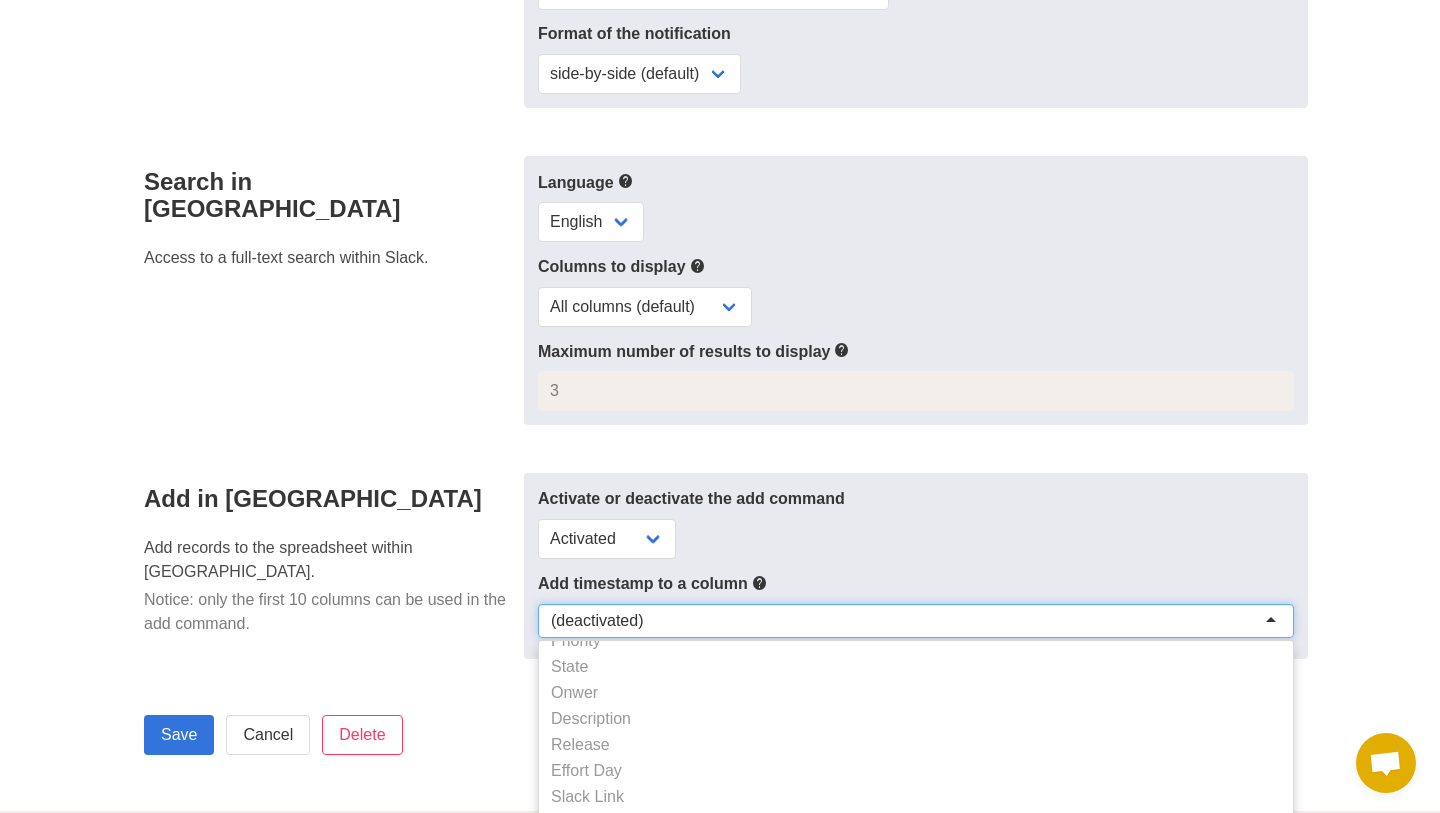 click on "GN, SoundOn_RICE / hook test
Open in Google Sheets
Data
Configure the shape of the imported data from the spreadsheet, and the frequency of the updates.
Data
10 columns and 1 rows detected.
[GEOGRAPHIC_DATA]
Last update
[DATE] 下午4:40:19 Update data now" at bounding box center (720, -51) 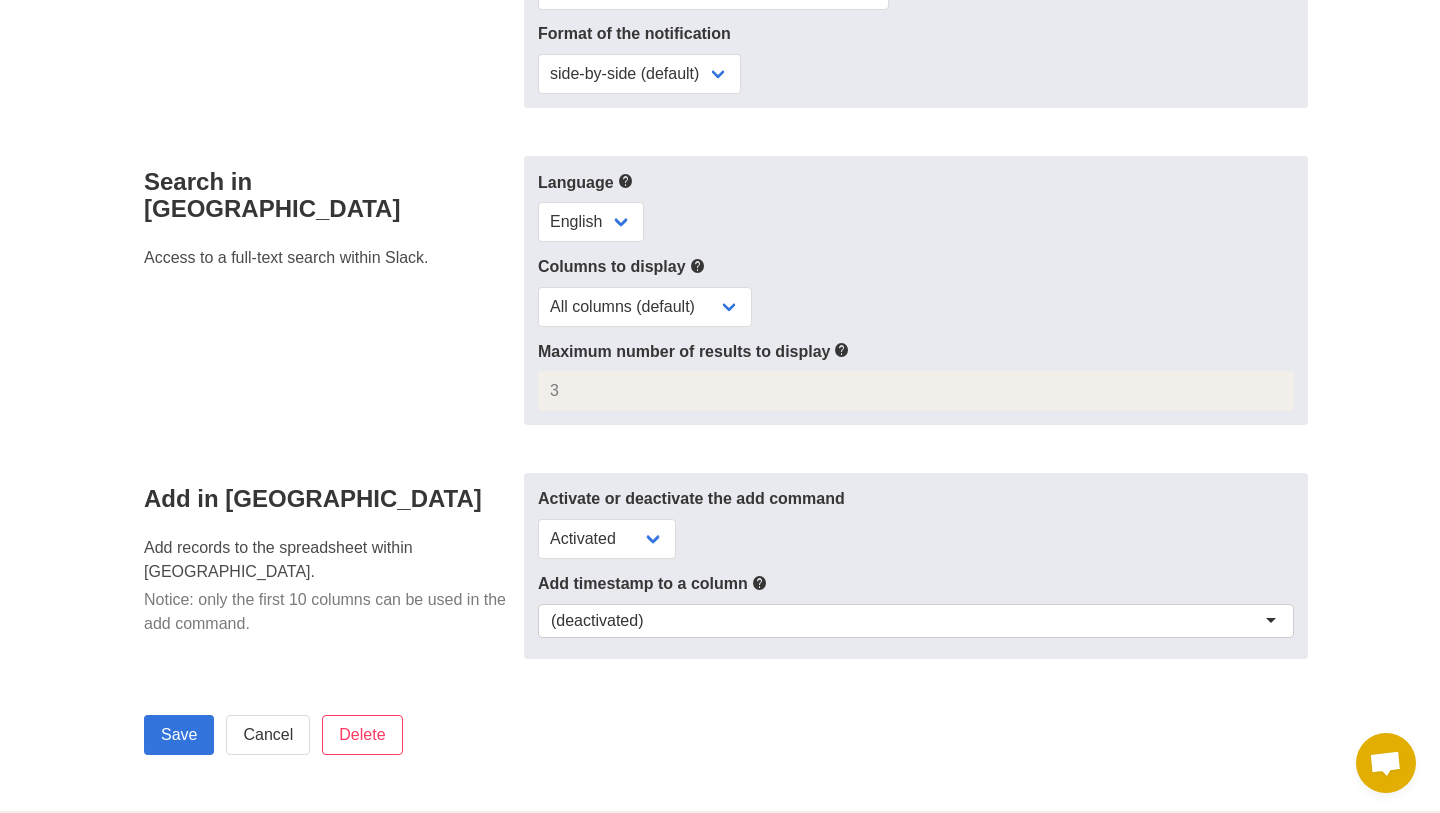 click on "Add in Slack
Add records to the spreadsheet within [GEOGRAPHIC_DATA].
Notice: only the first 10 columns can be used in the add command." at bounding box center (328, 566) 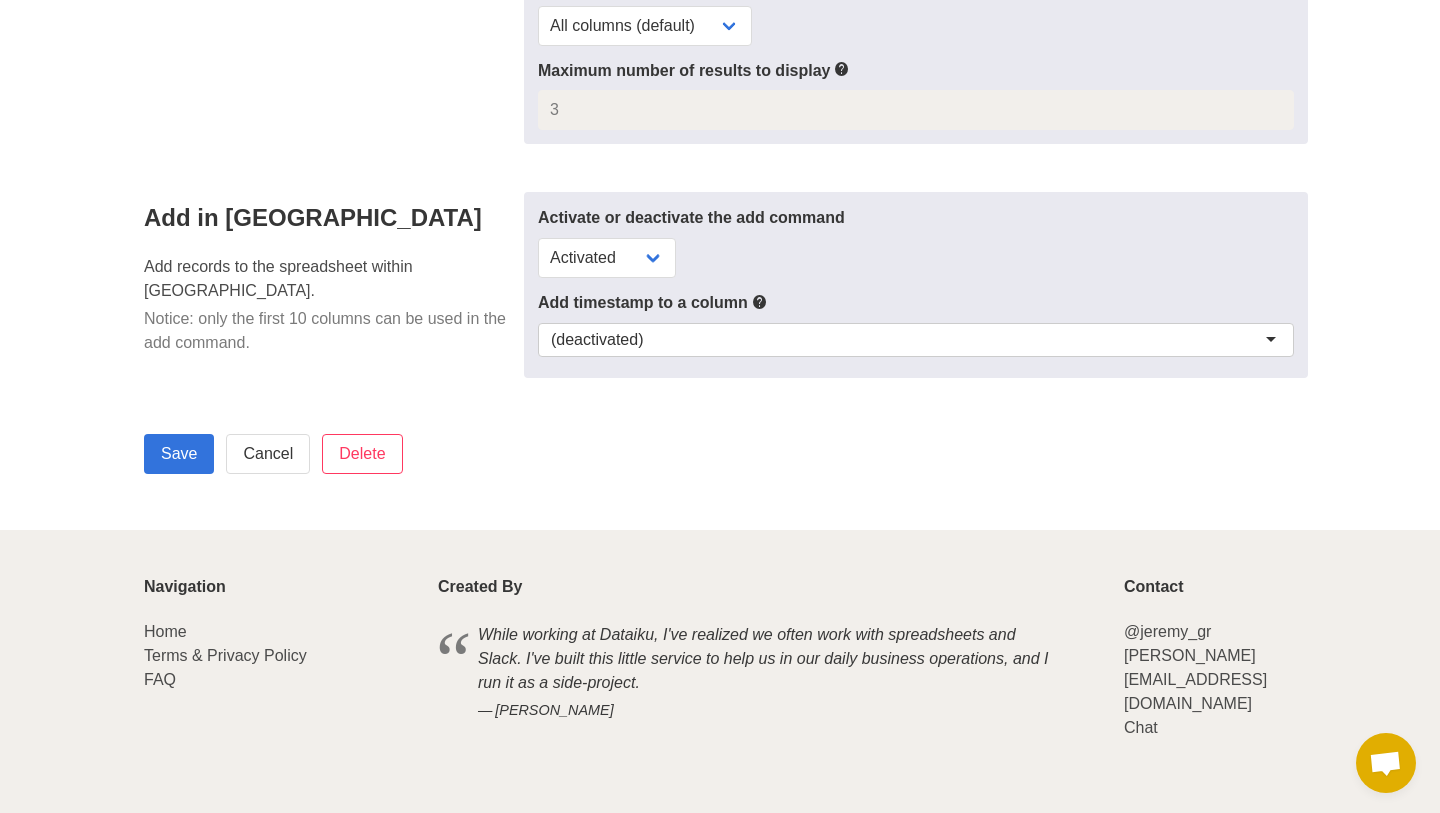 scroll, scrollTop: 1095, scrollLeft: 0, axis: vertical 